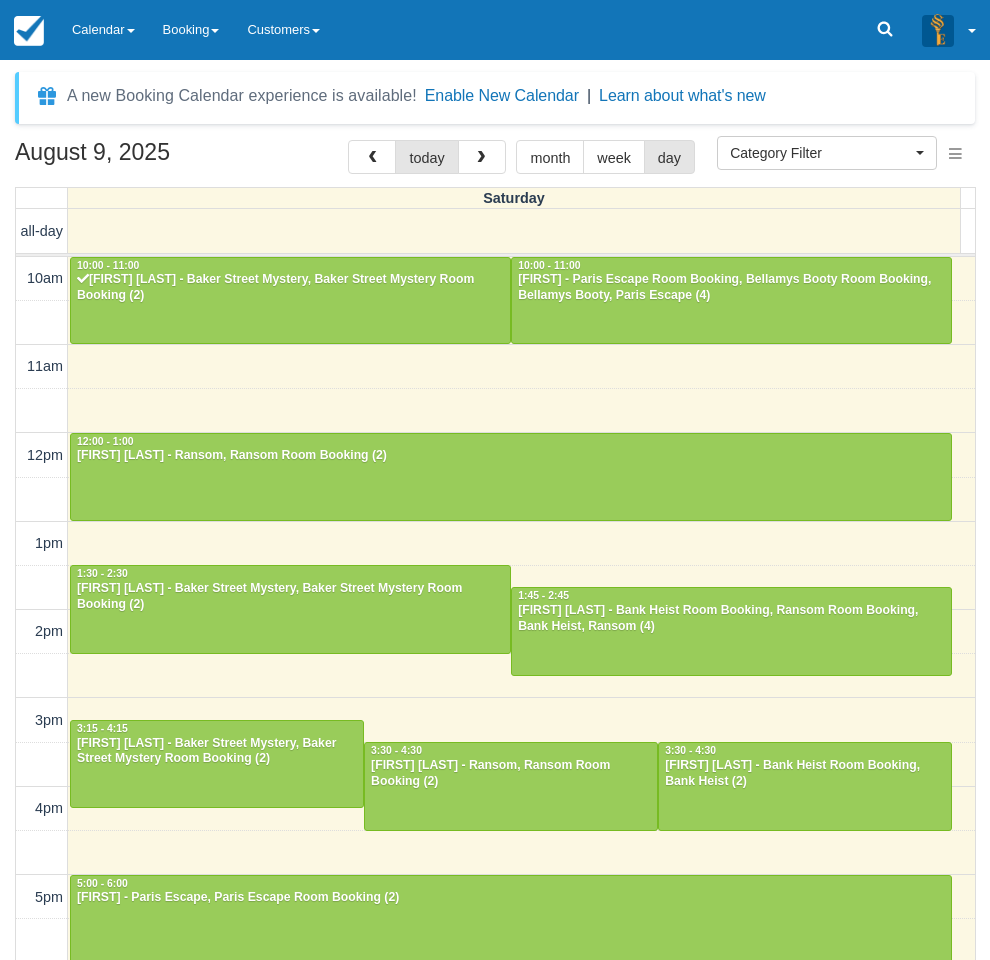 select 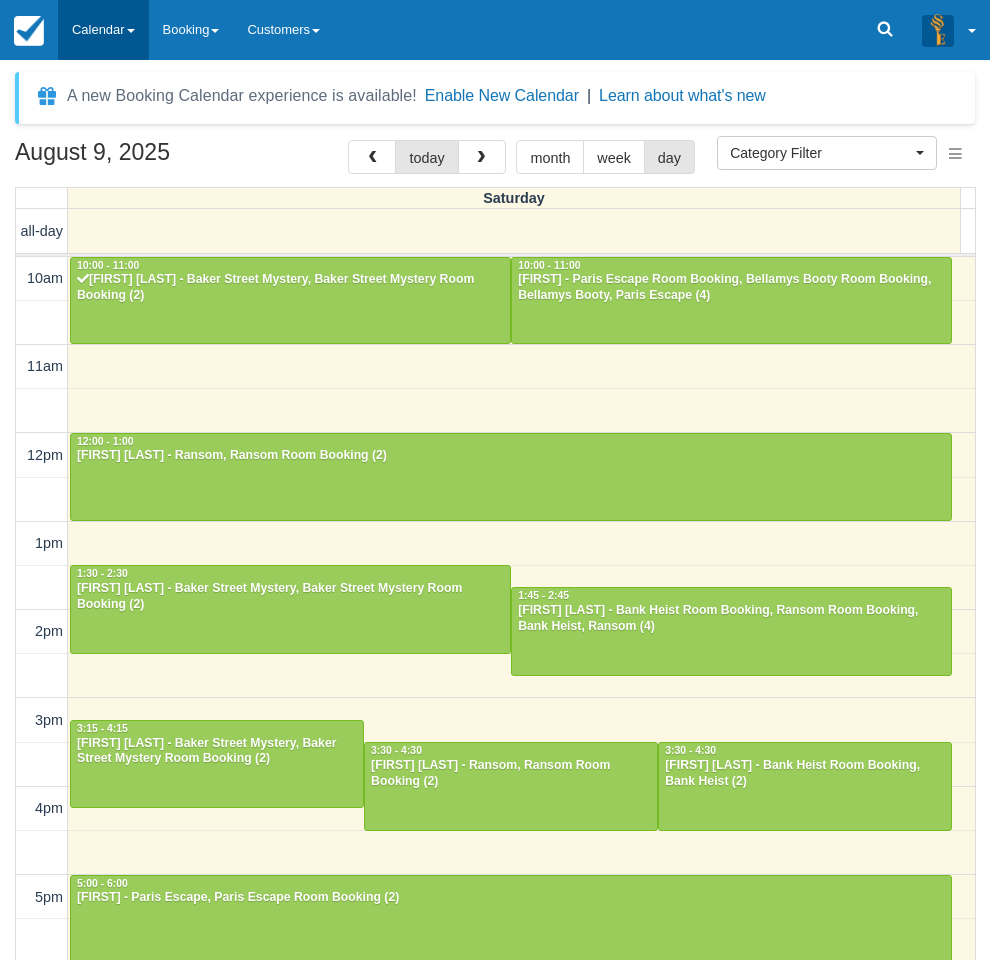 click on "Calendar" at bounding box center [103, 30] 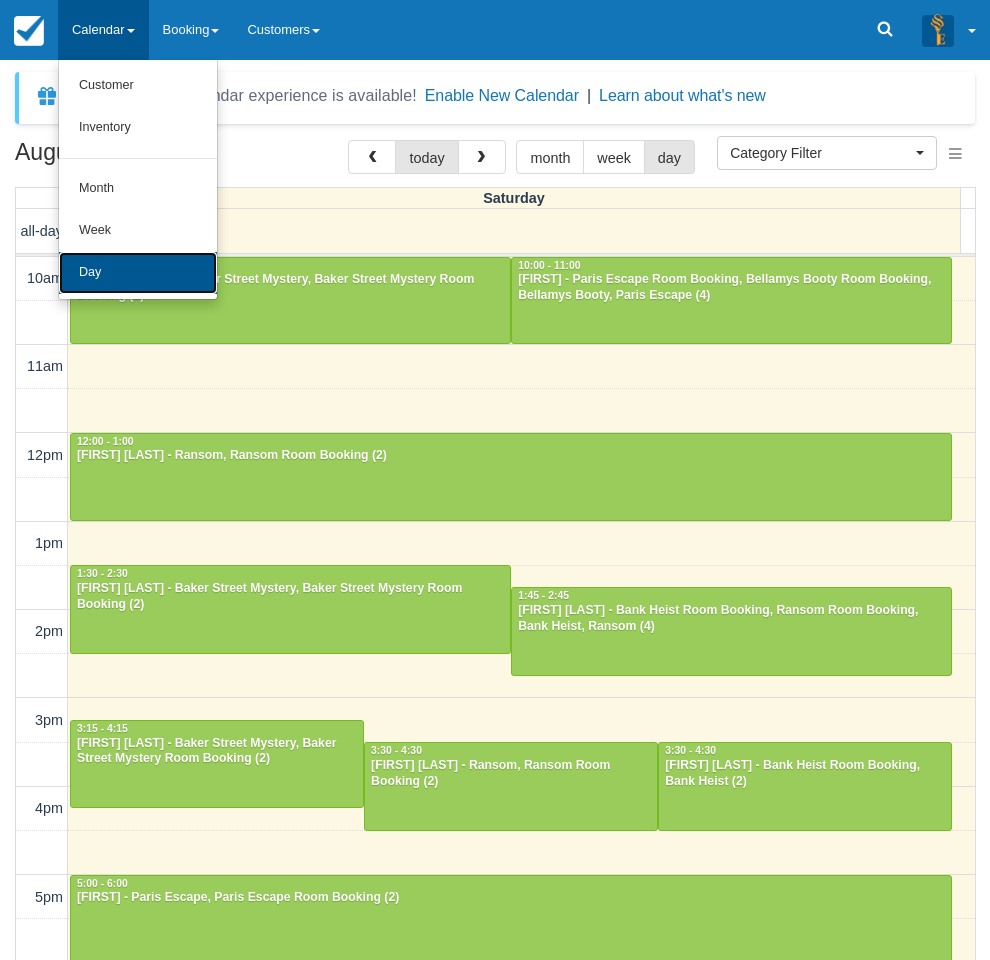 click on "Day" at bounding box center [138, 273] 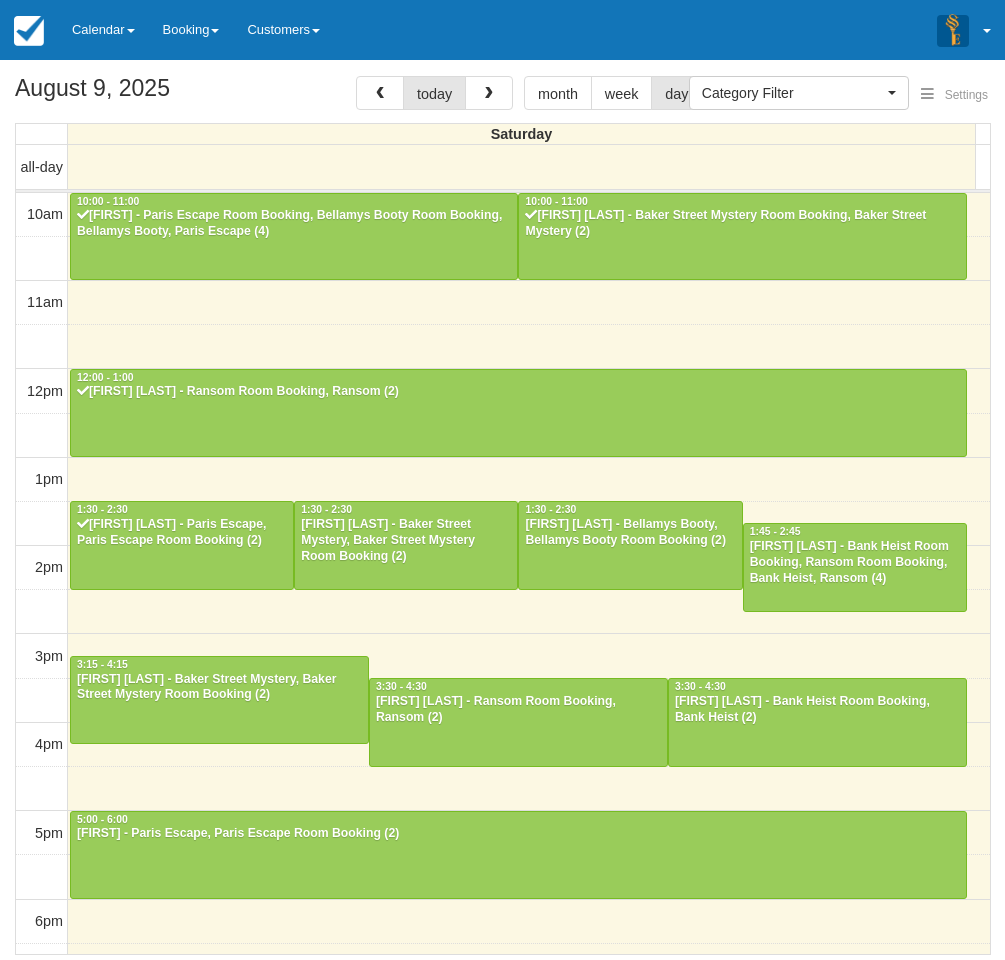 select 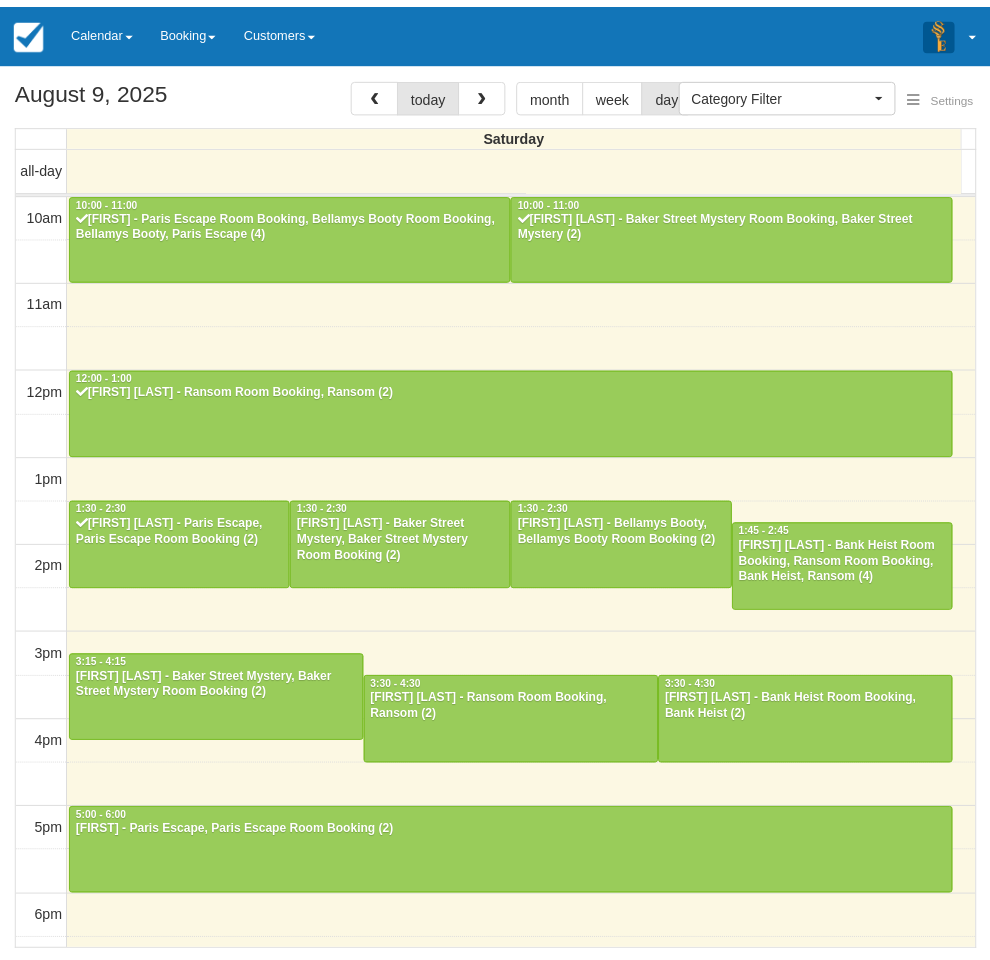 scroll, scrollTop: 266, scrollLeft: 0, axis: vertical 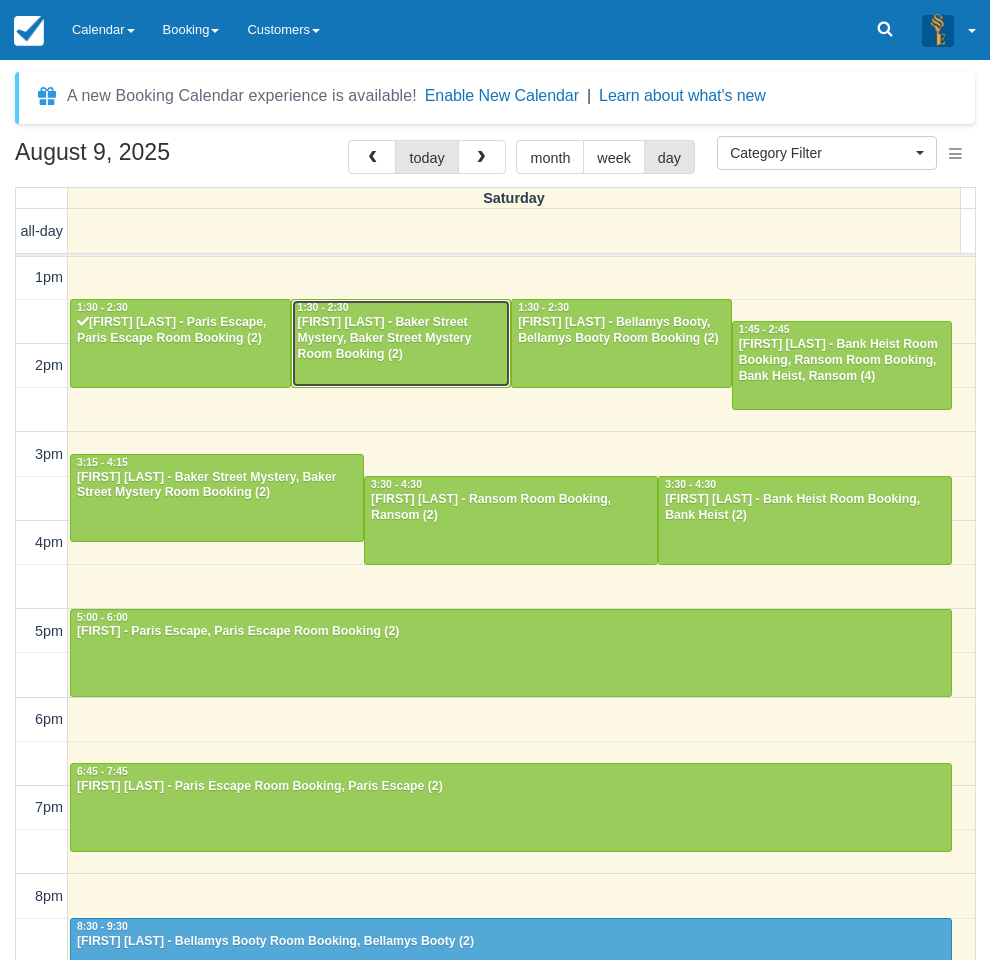 click on "[FIRST] [LAST] - Baker Street Mystery, Baker Street Mystery Room Booking (2)" at bounding box center [401, 339] 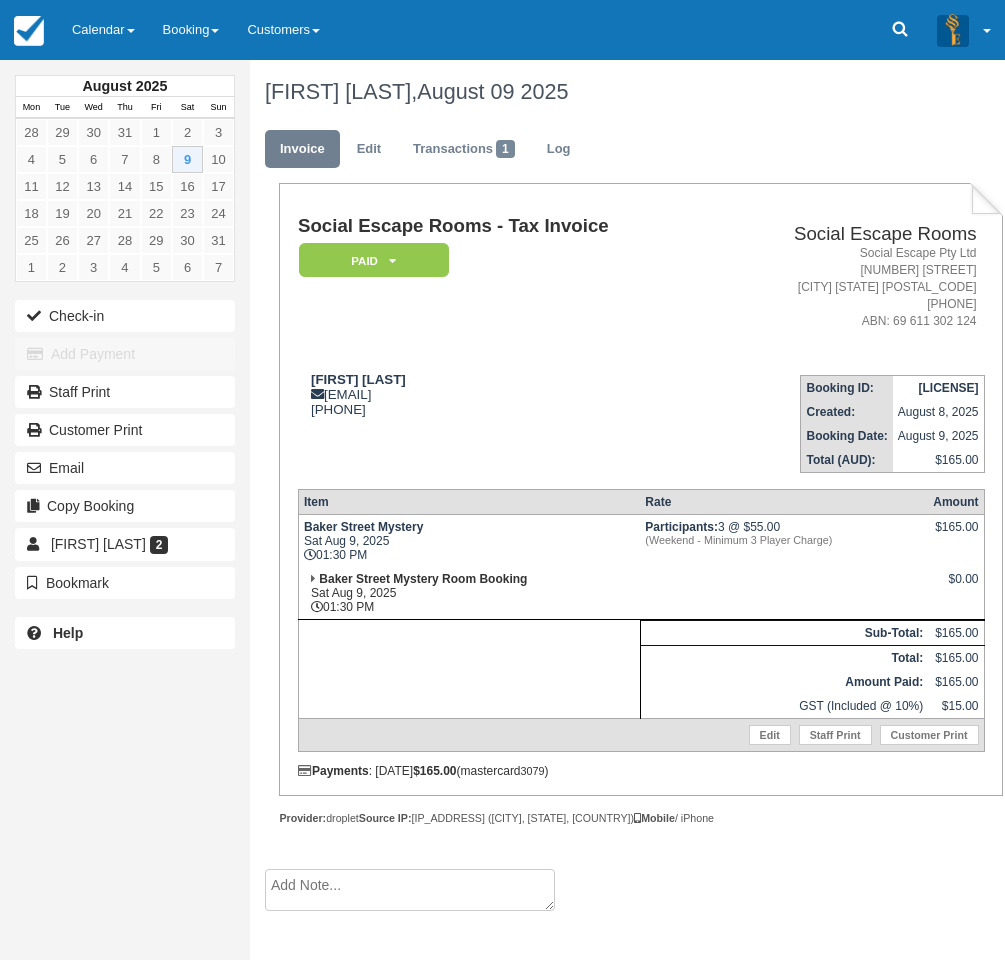 scroll, scrollTop: 0, scrollLeft: 0, axis: both 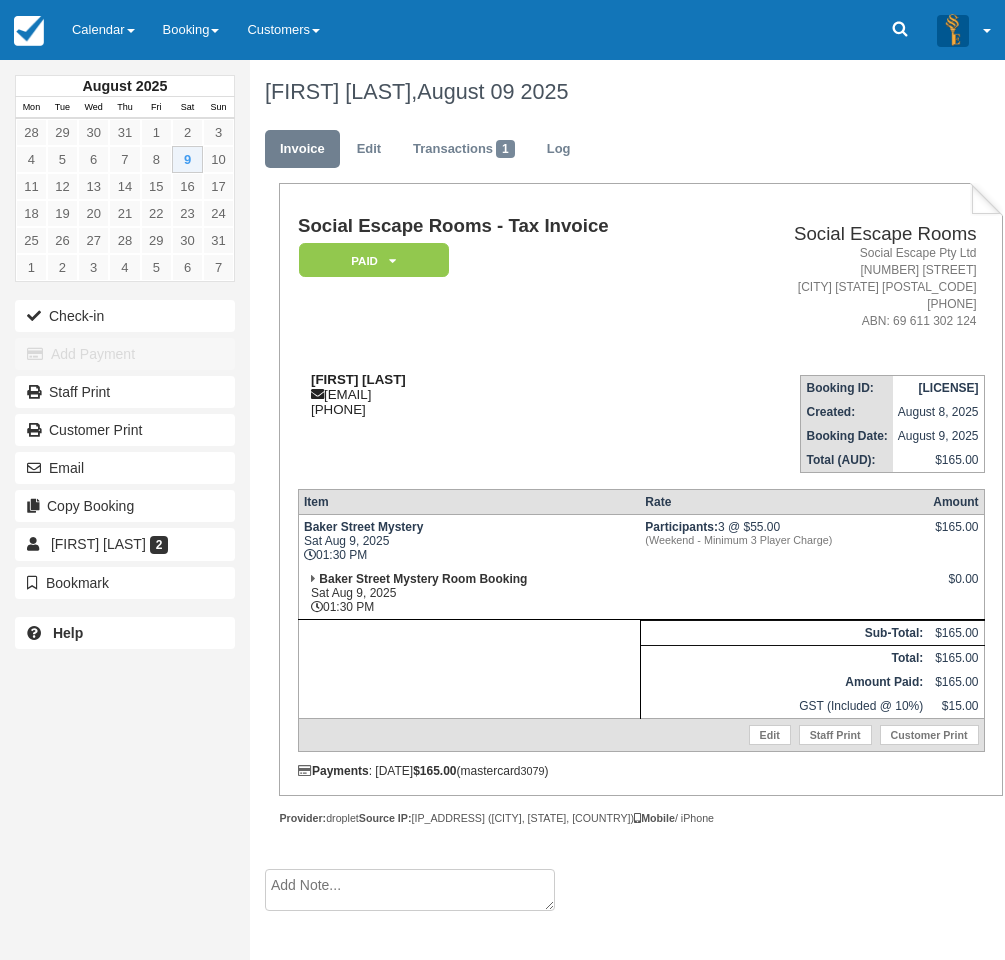 click on "Ashleigh Buchanan" at bounding box center [358, 379] 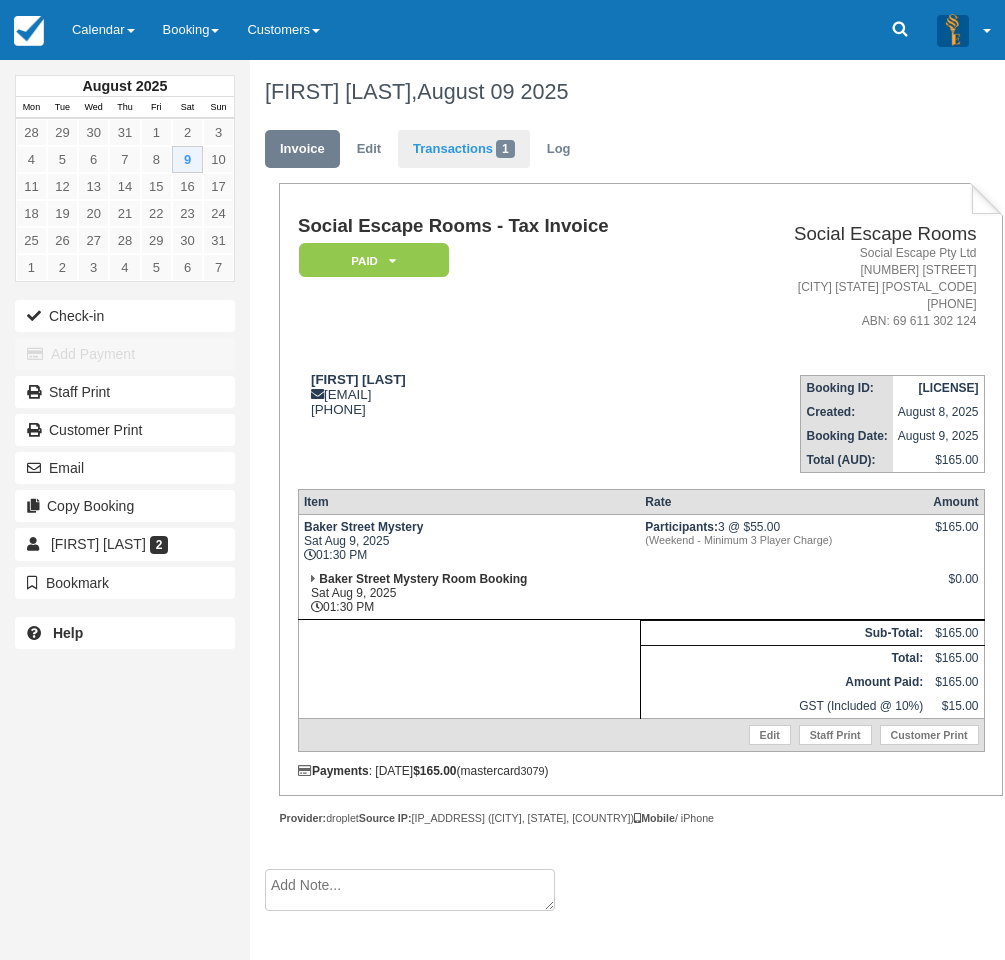 copy on "Ashleigh Buchanan" 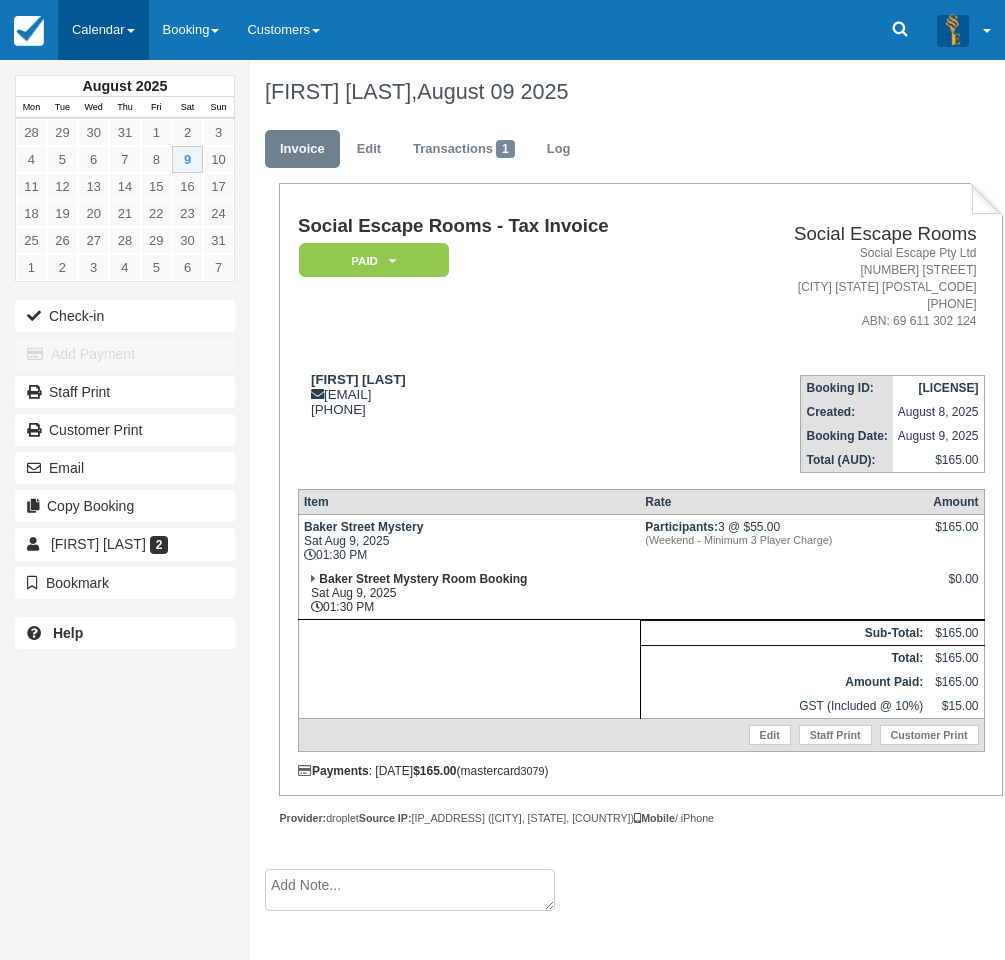 click on "Calendar" at bounding box center [103, 30] 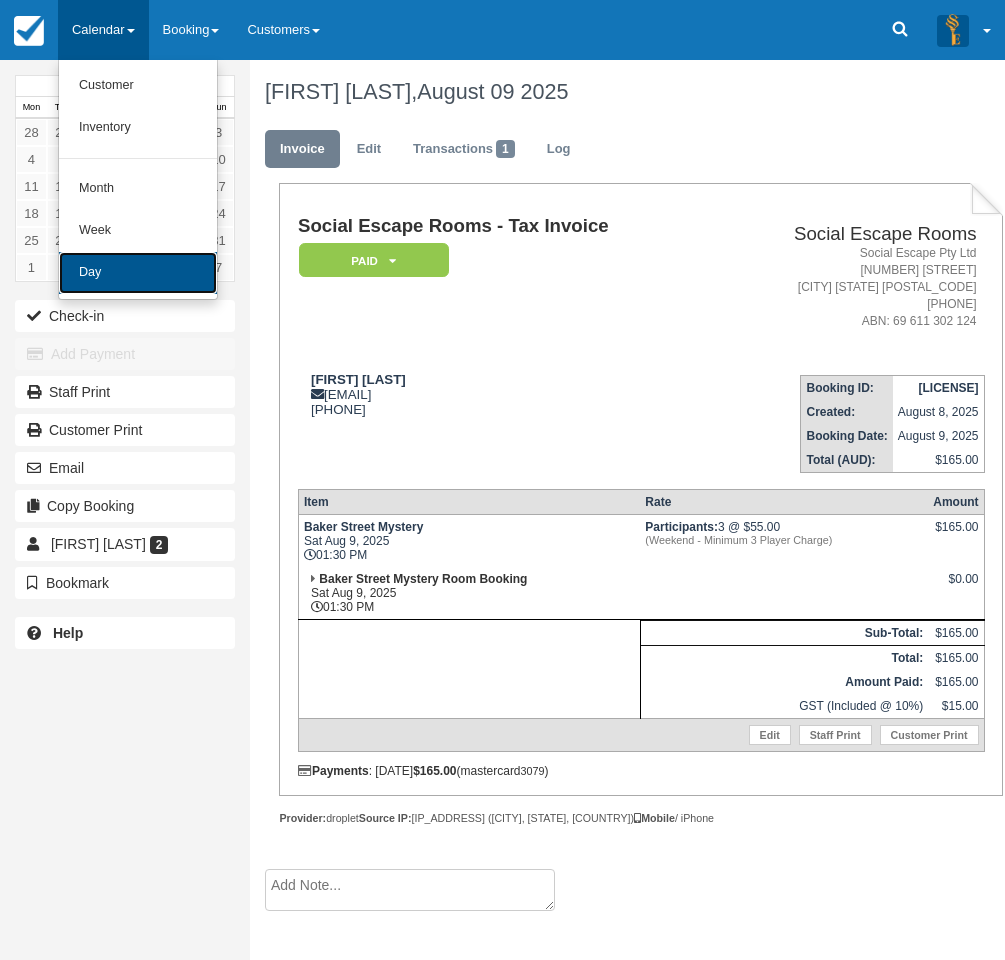click on "Day" at bounding box center (138, 273) 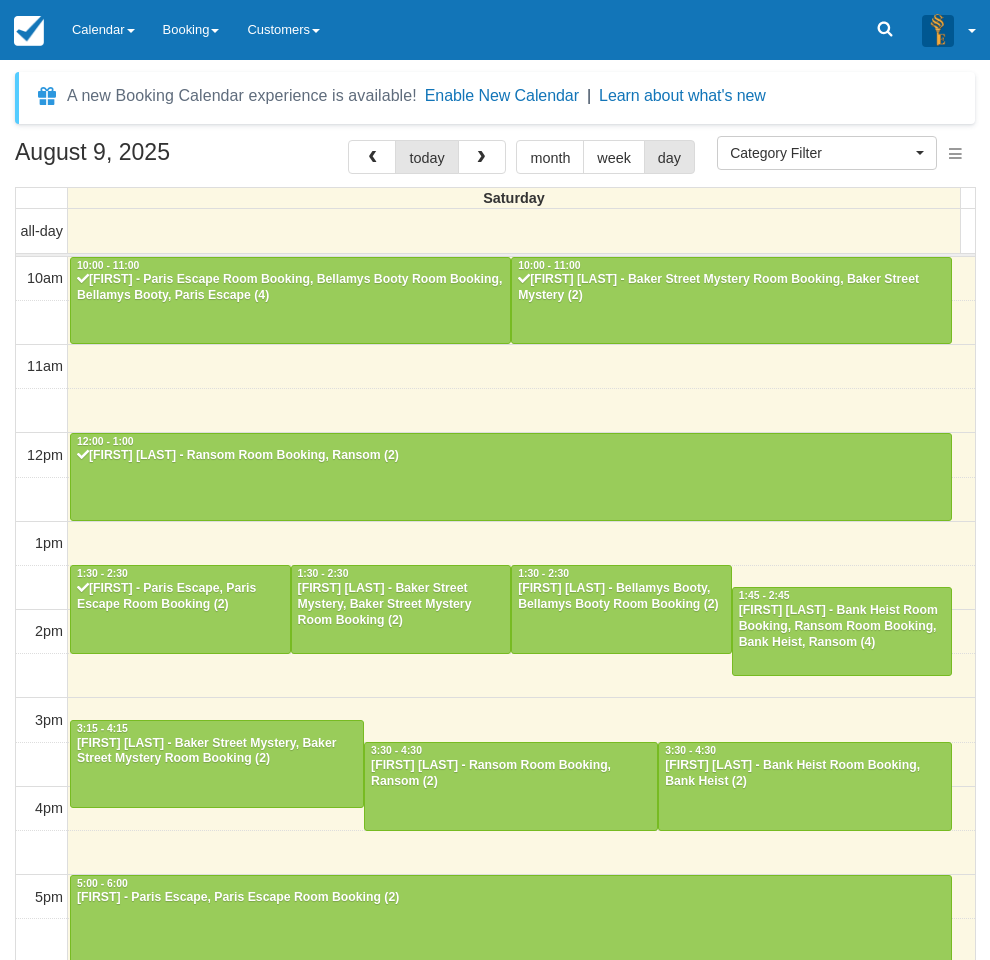 select 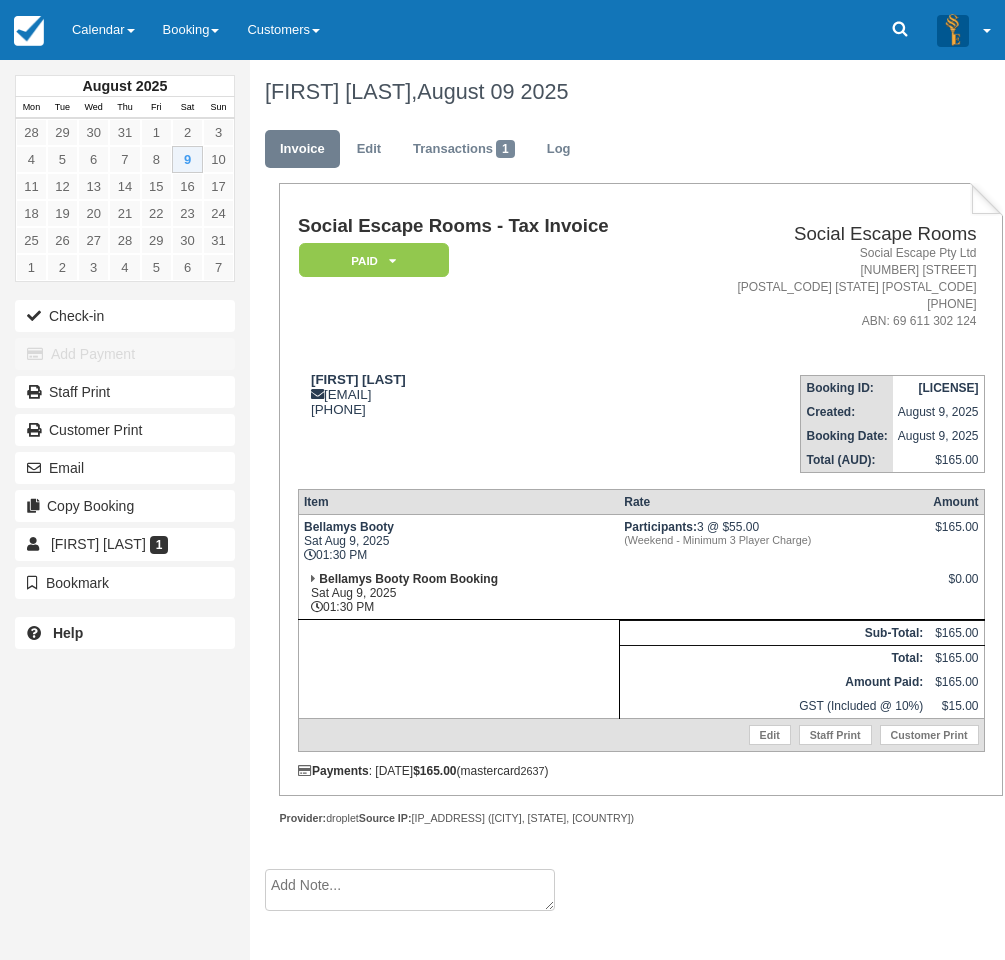 scroll, scrollTop: 0, scrollLeft: 0, axis: both 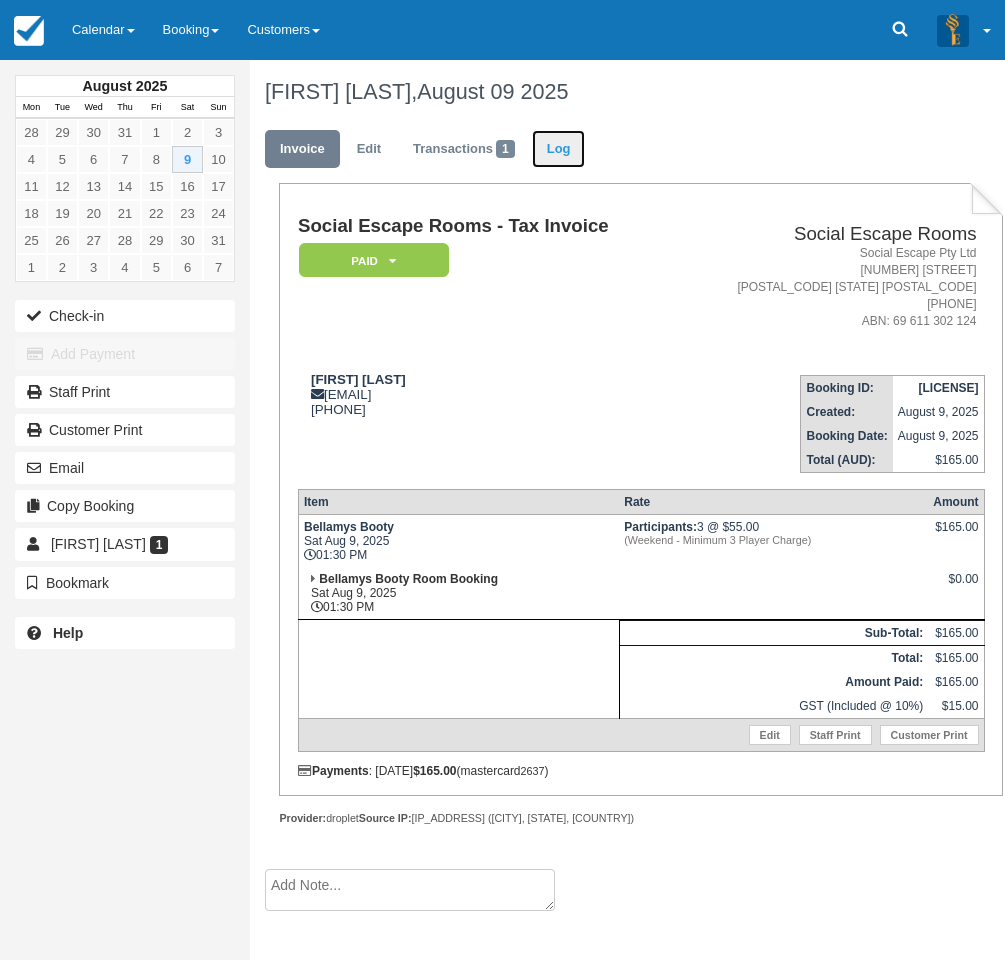 click on "Log" at bounding box center [559, 149] 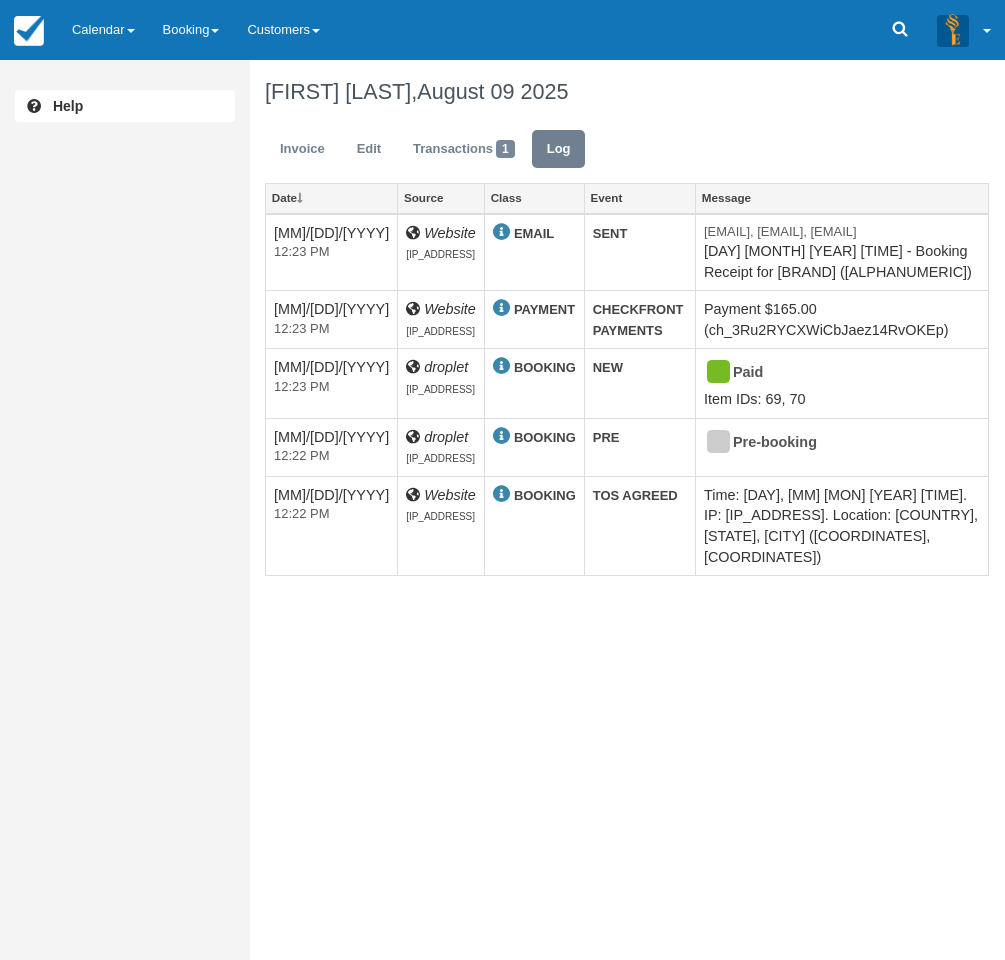 scroll, scrollTop: 0, scrollLeft: 0, axis: both 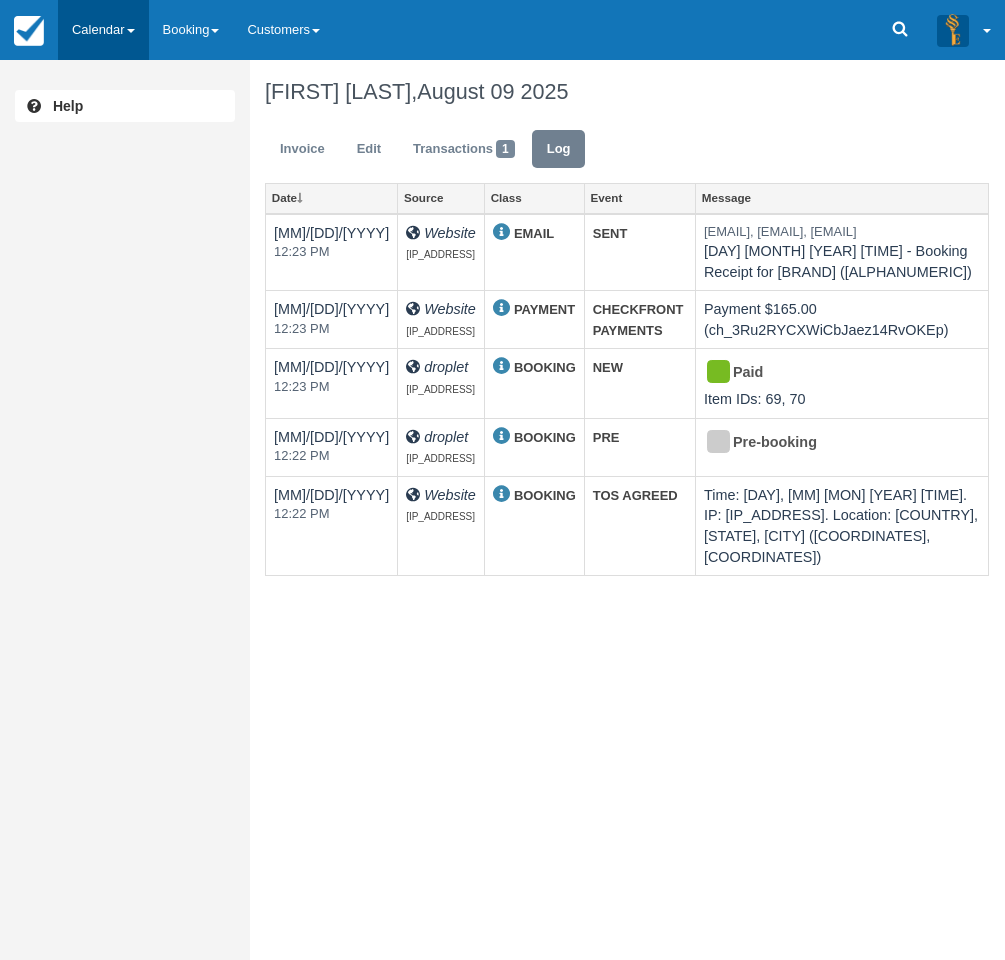 click on "Calendar" at bounding box center (103, 30) 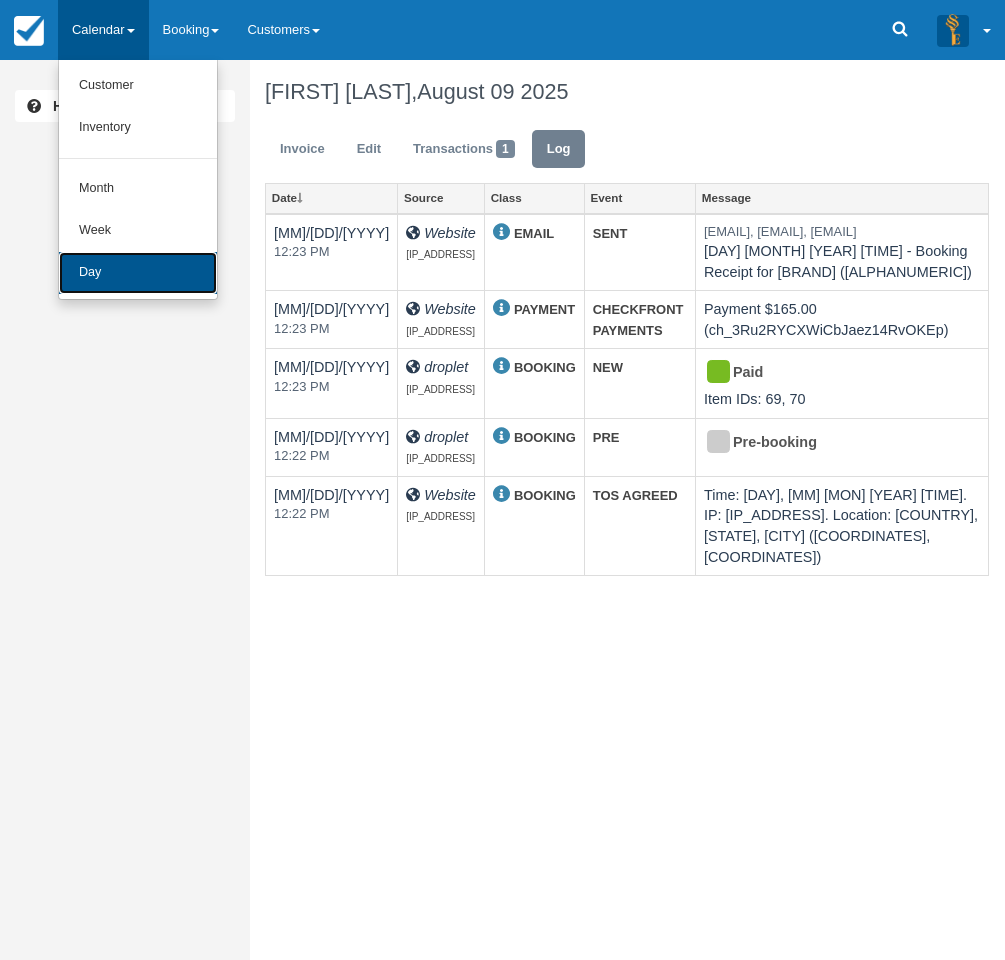 click on "Day" at bounding box center (138, 273) 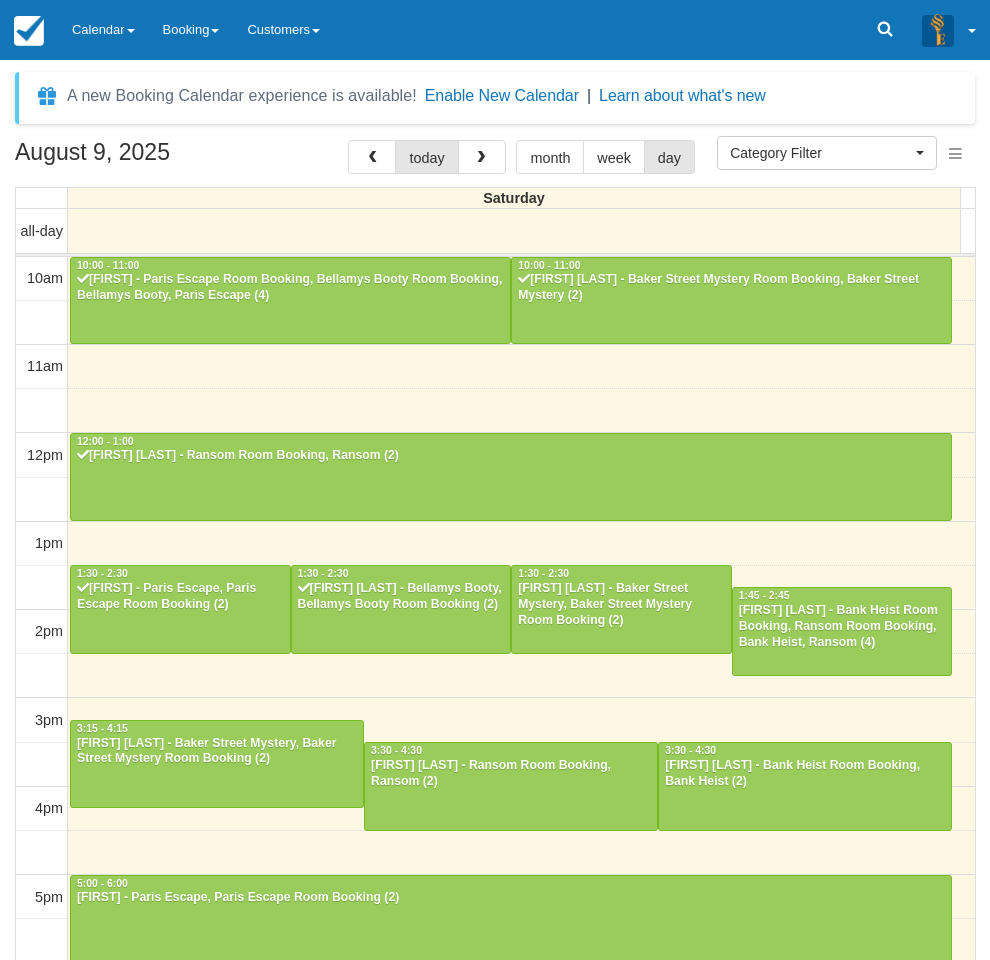 select 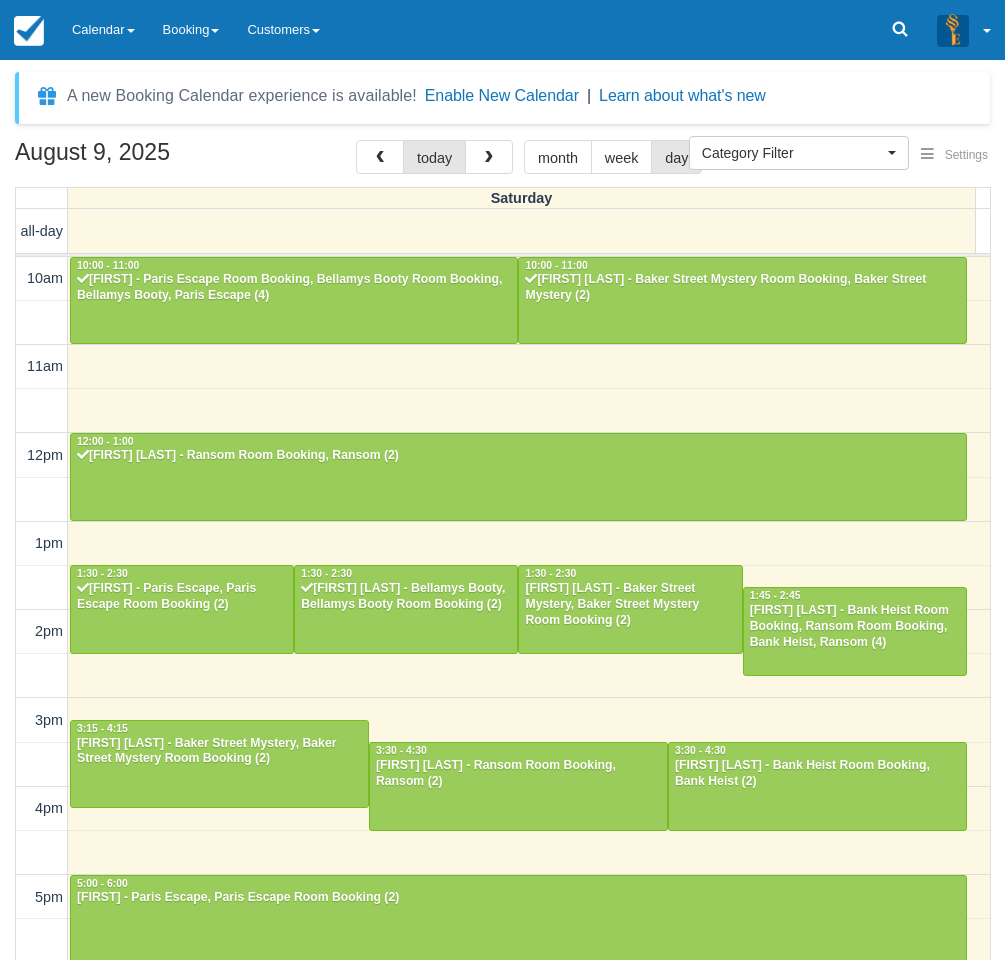 select 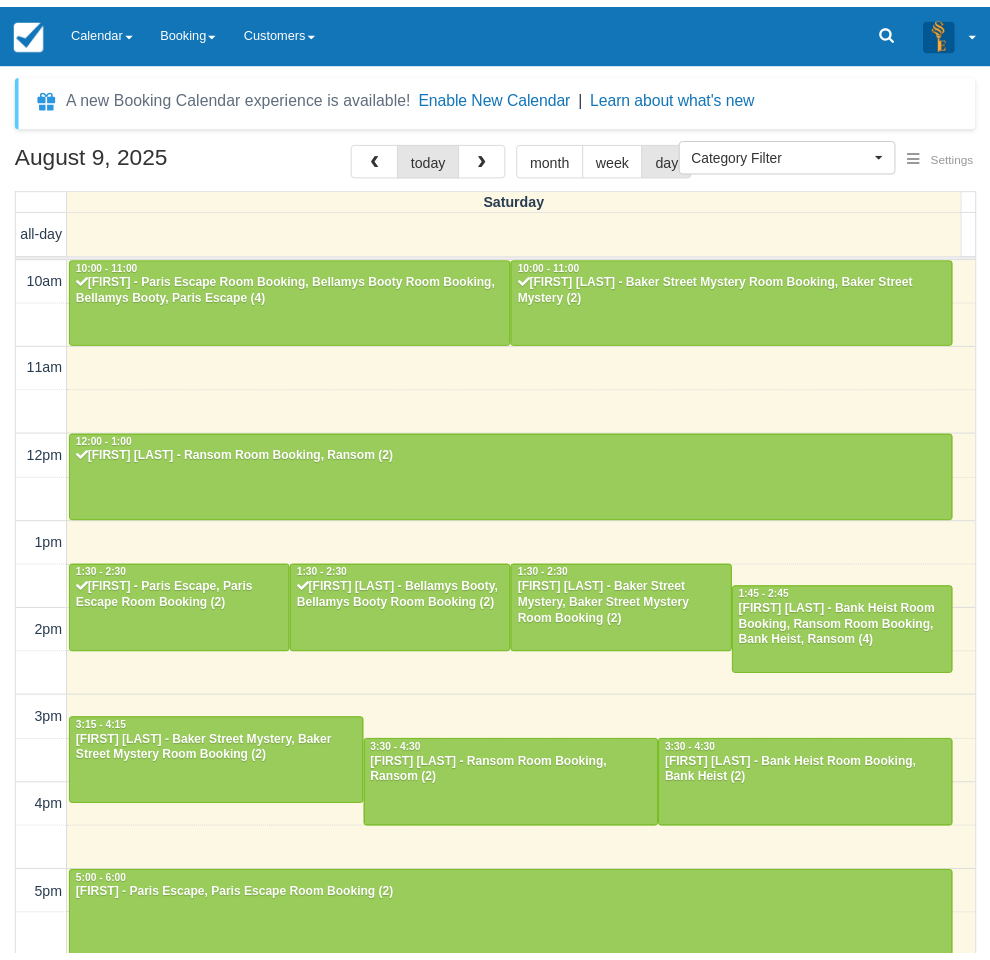scroll, scrollTop: 0, scrollLeft: 0, axis: both 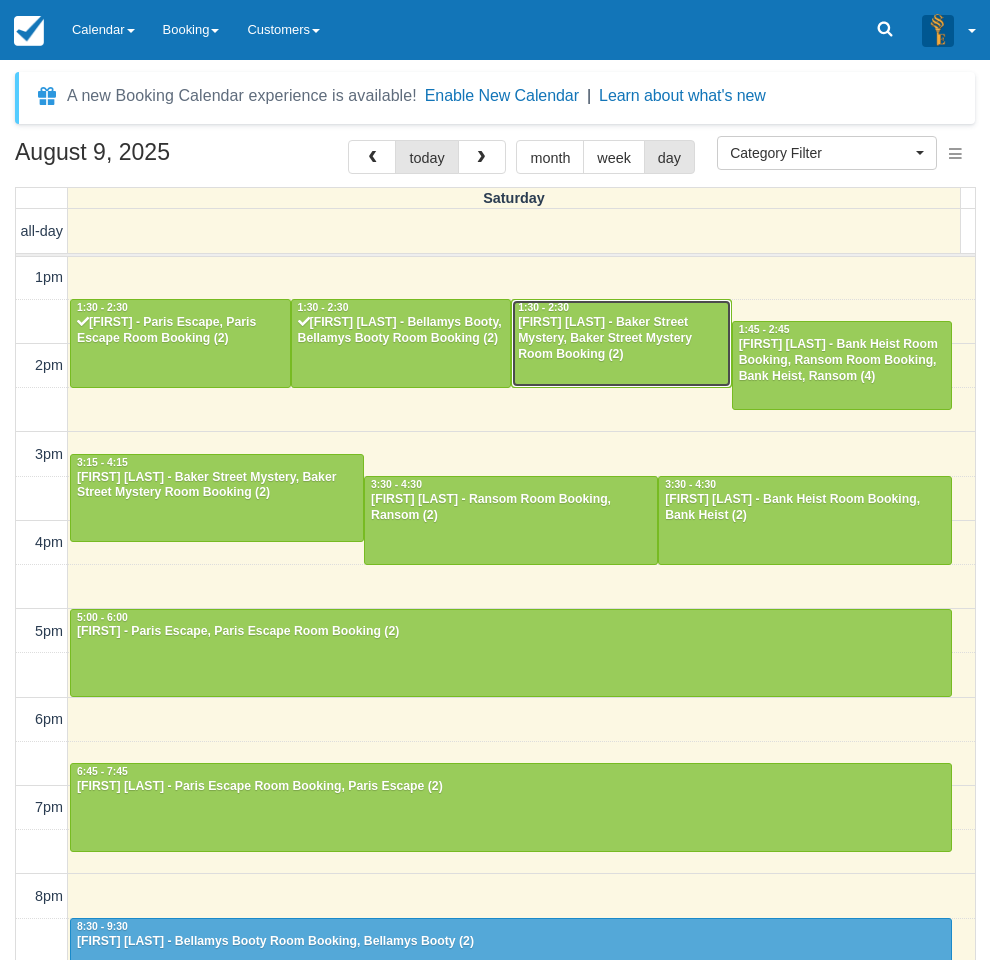 click on "Ashleigh Buchanan - Baker Street Mystery, Baker Street Mystery Room Booking (2)" at bounding box center [621, 339] 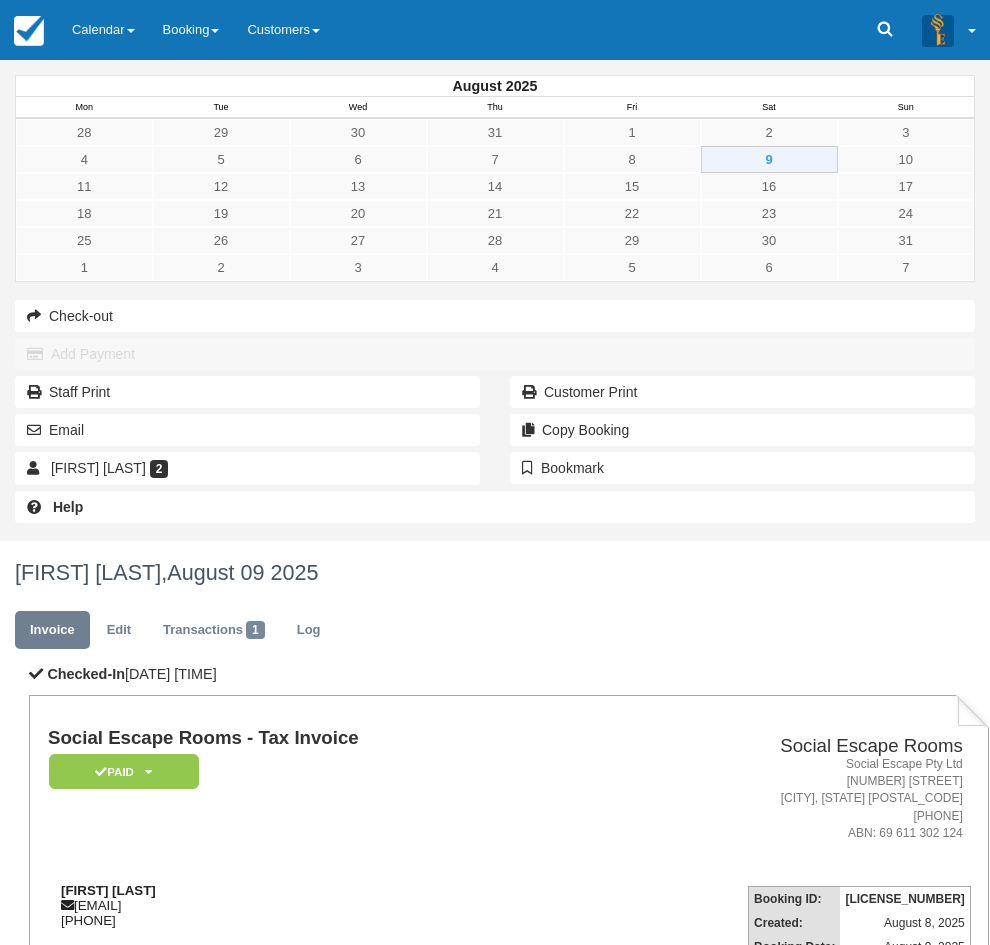 scroll, scrollTop: 0, scrollLeft: 0, axis: both 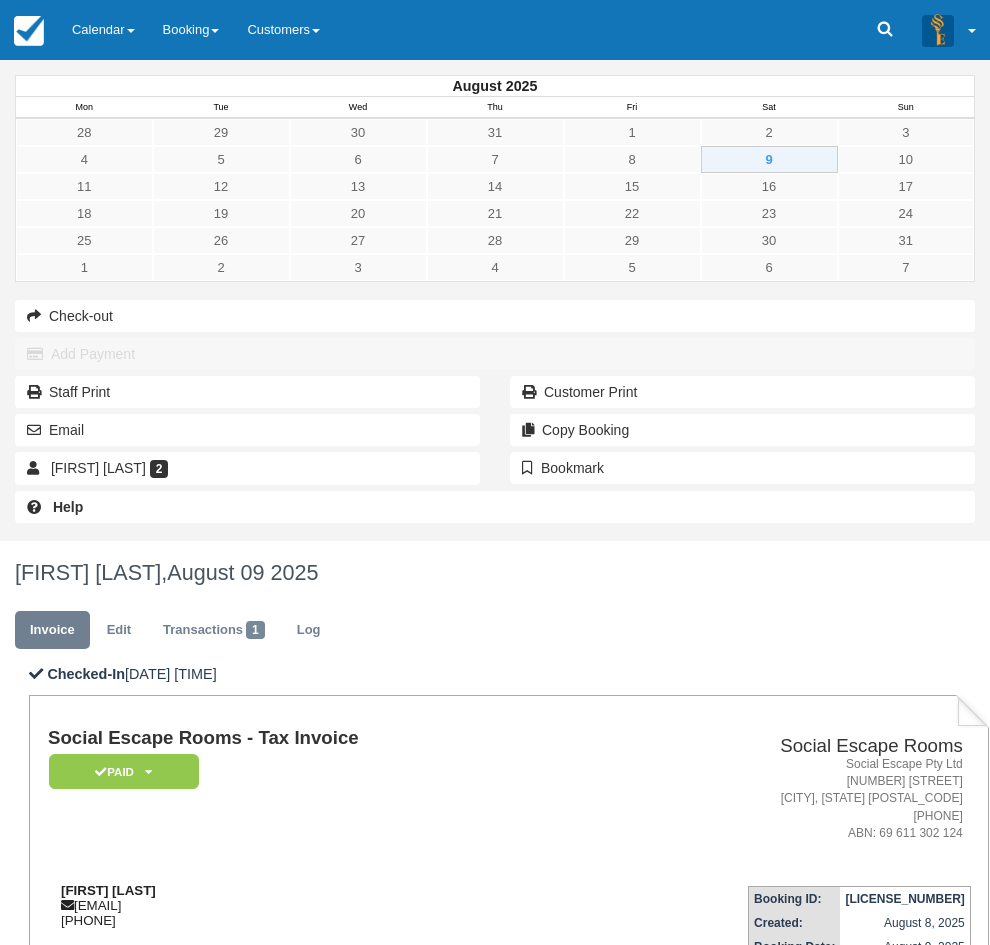 drag, startPoint x: 432, startPoint y: 406, endPoint x: 309, endPoint y: 403, distance: 123.03658 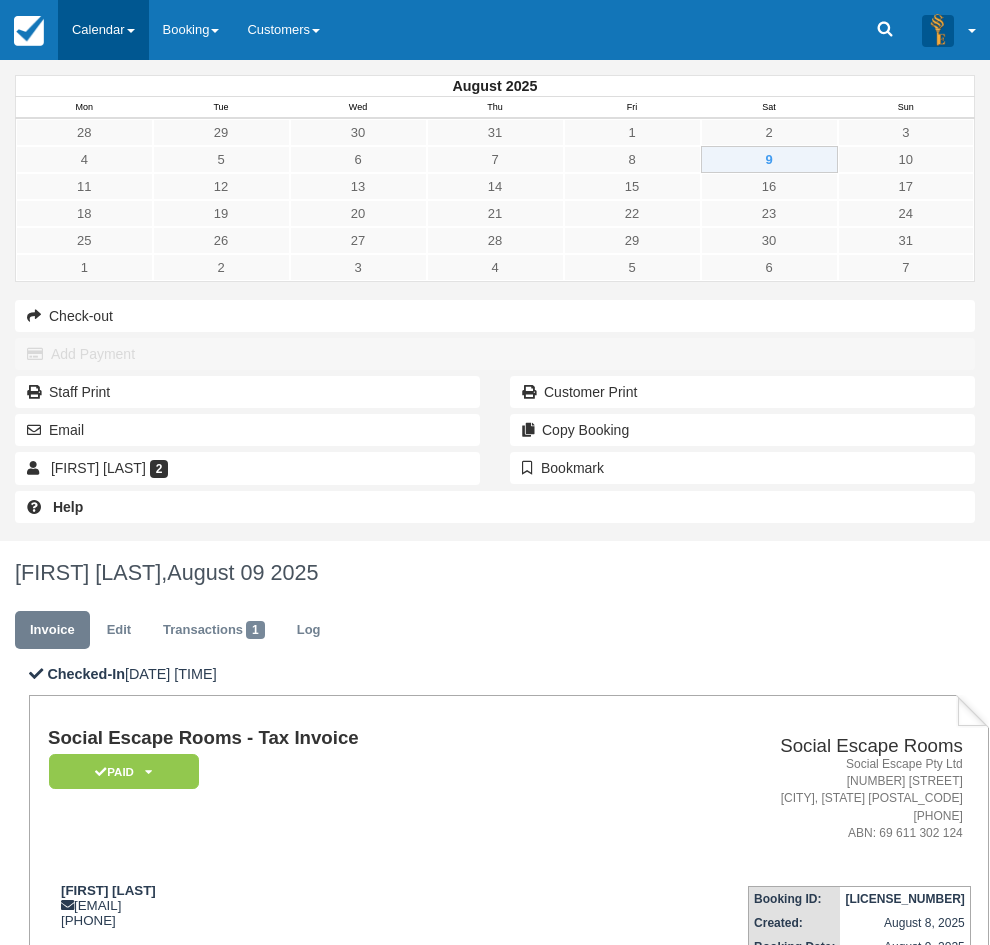 copy on "[FIRST] [LAST]" 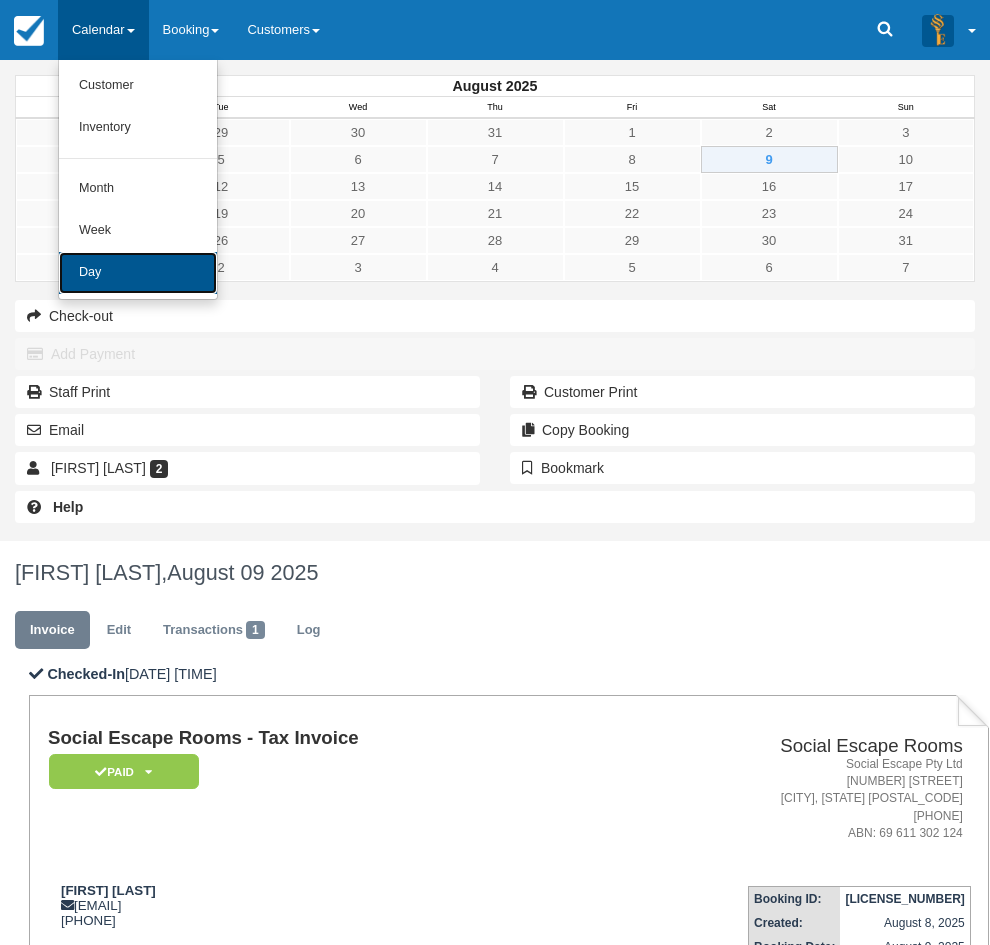 click on "Day" at bounding box center (138, 273) 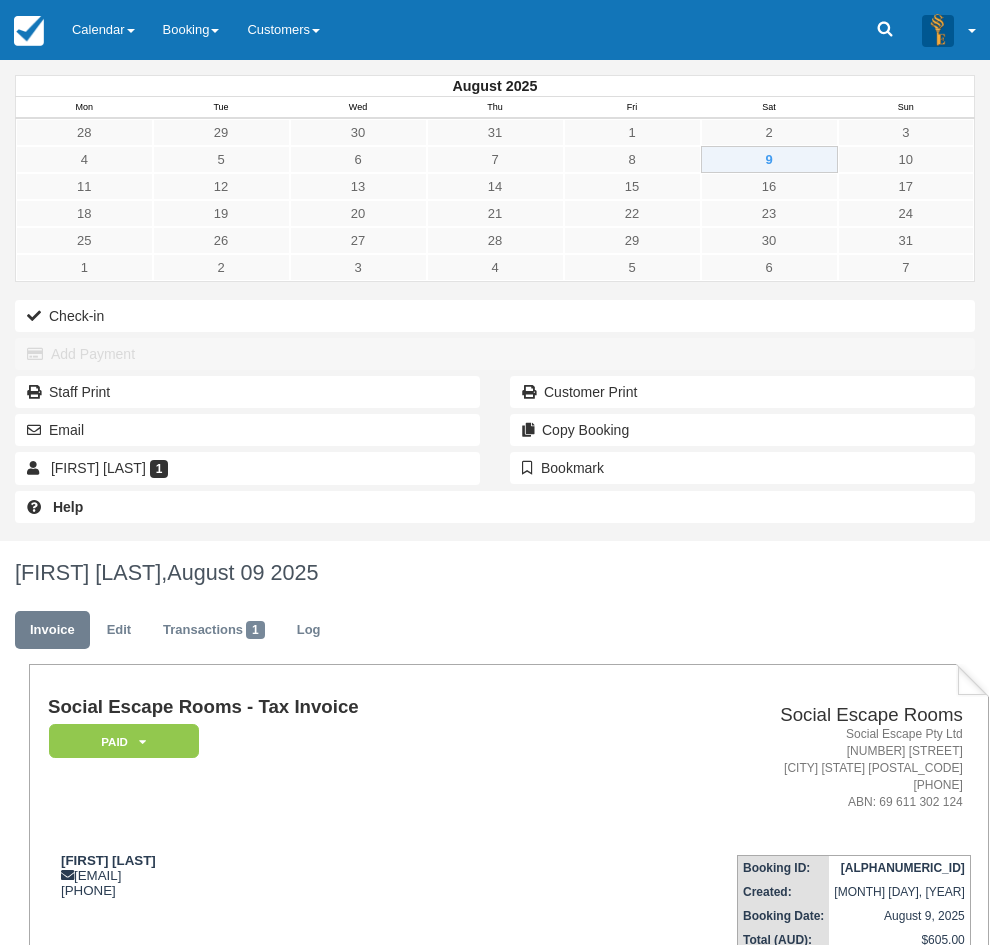 scroll, scrollTop: 0, scrollLeft: 0, axis: both 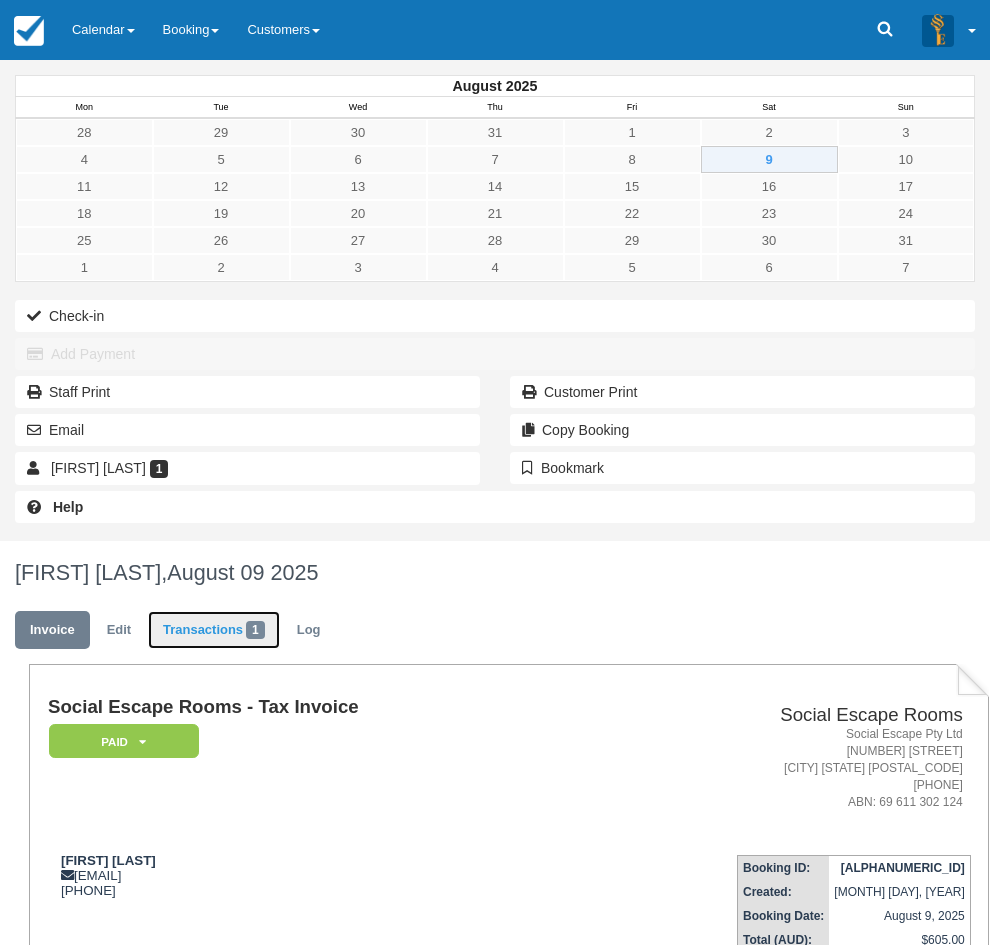 click on "Transactions  1" at bounding box center [214, 630] 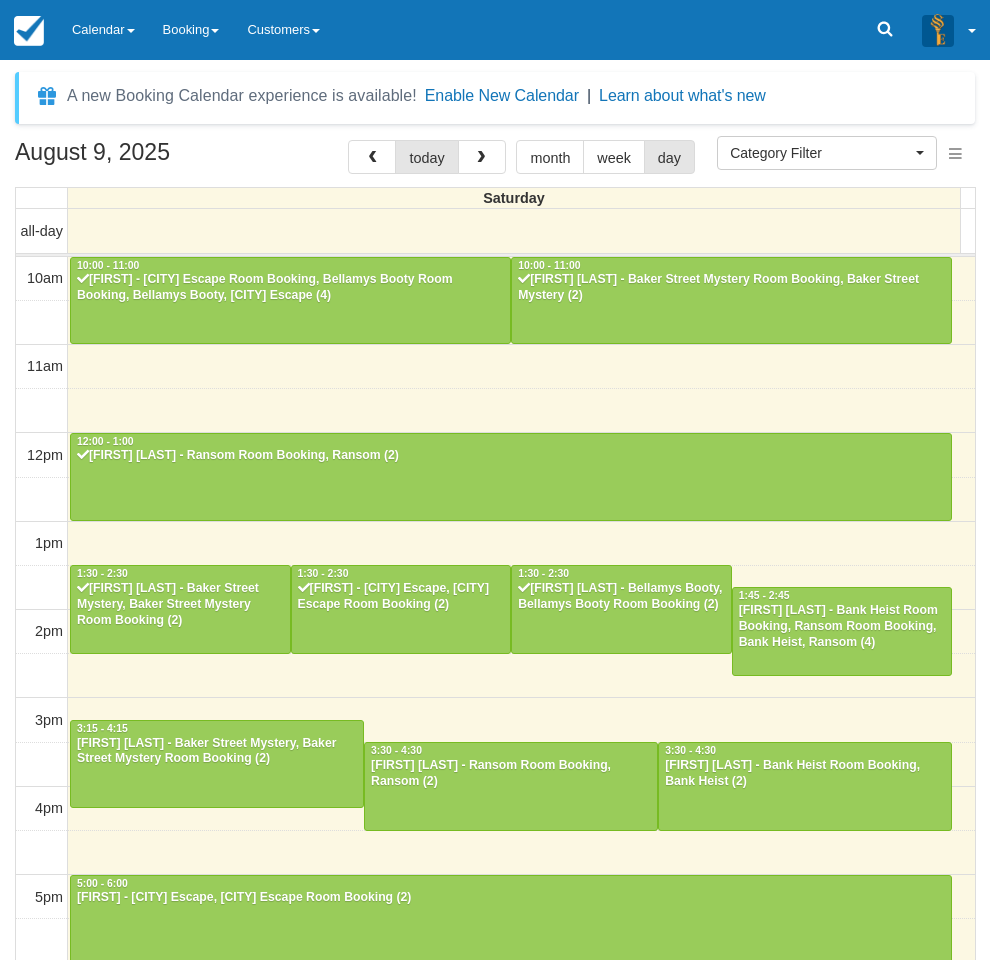 select 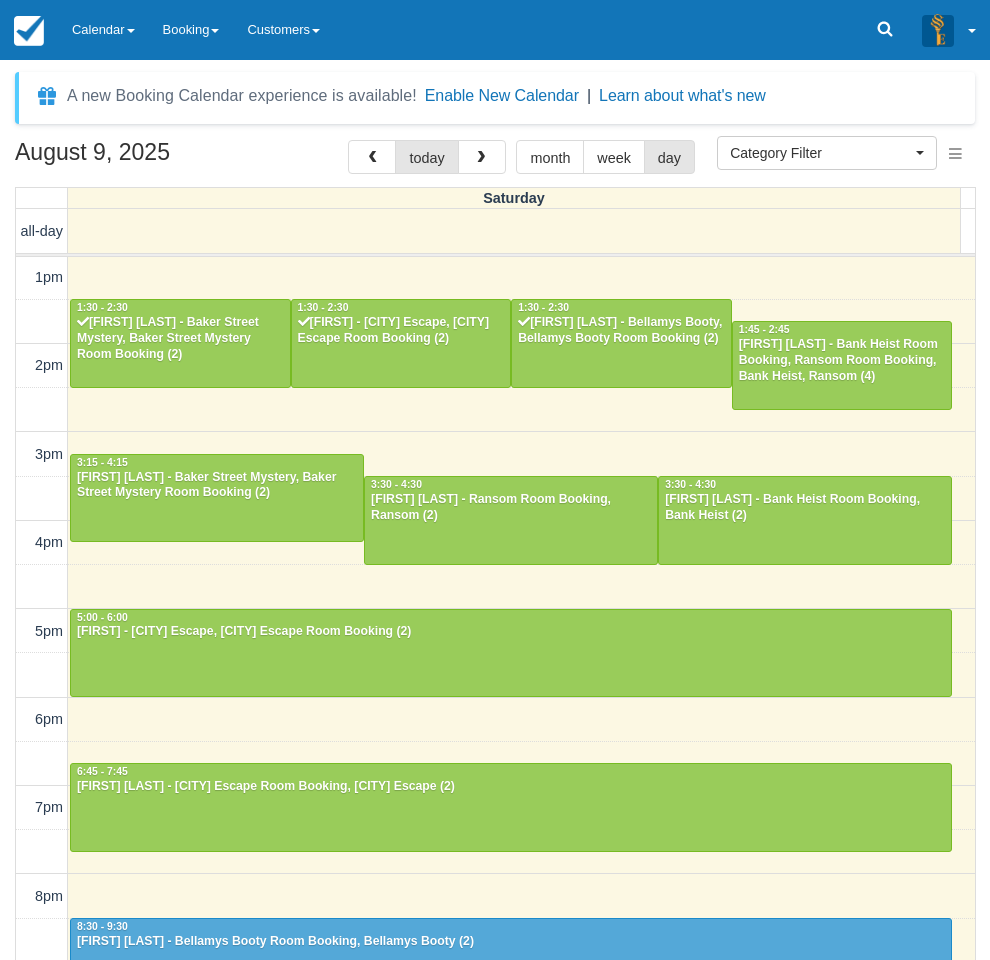 click on "A new Booking Calendar experience is available!   Enable New Calendar | Learn about what's new" at bounding box center (495, 98) 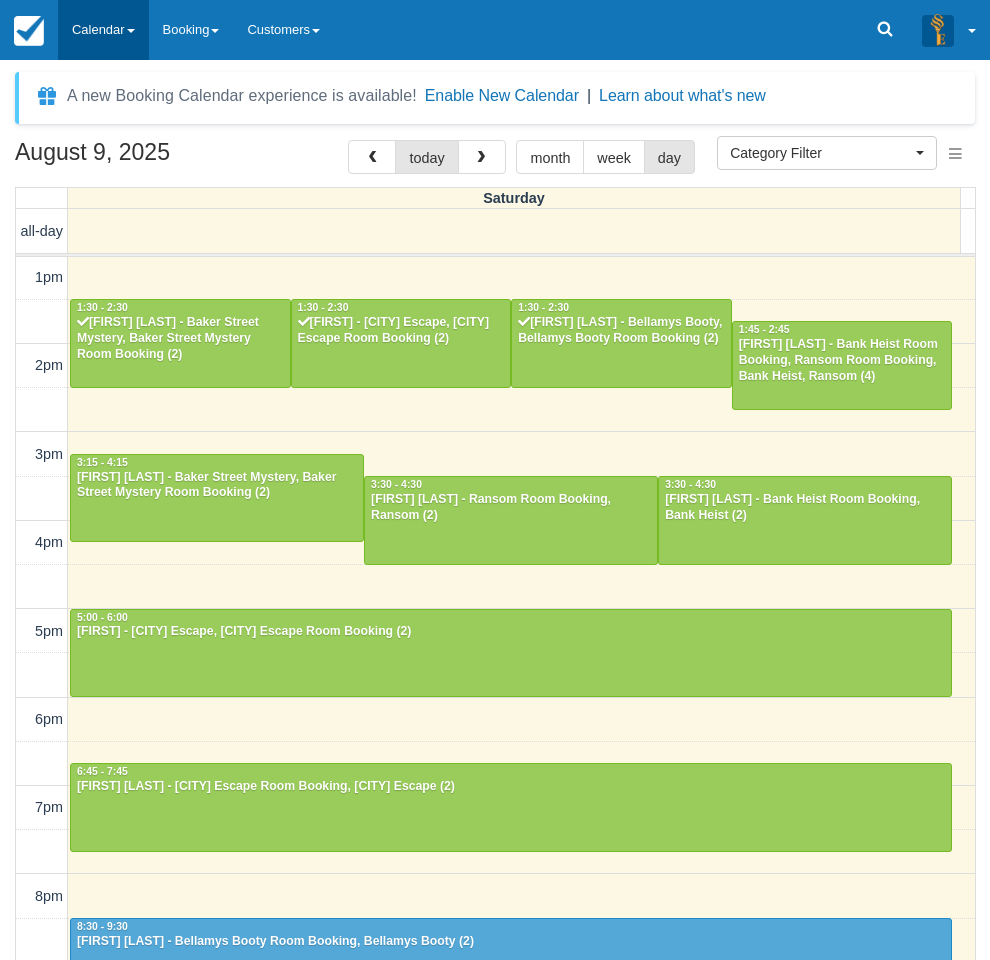 click on "Calendar" at bounding box center (103, 30) 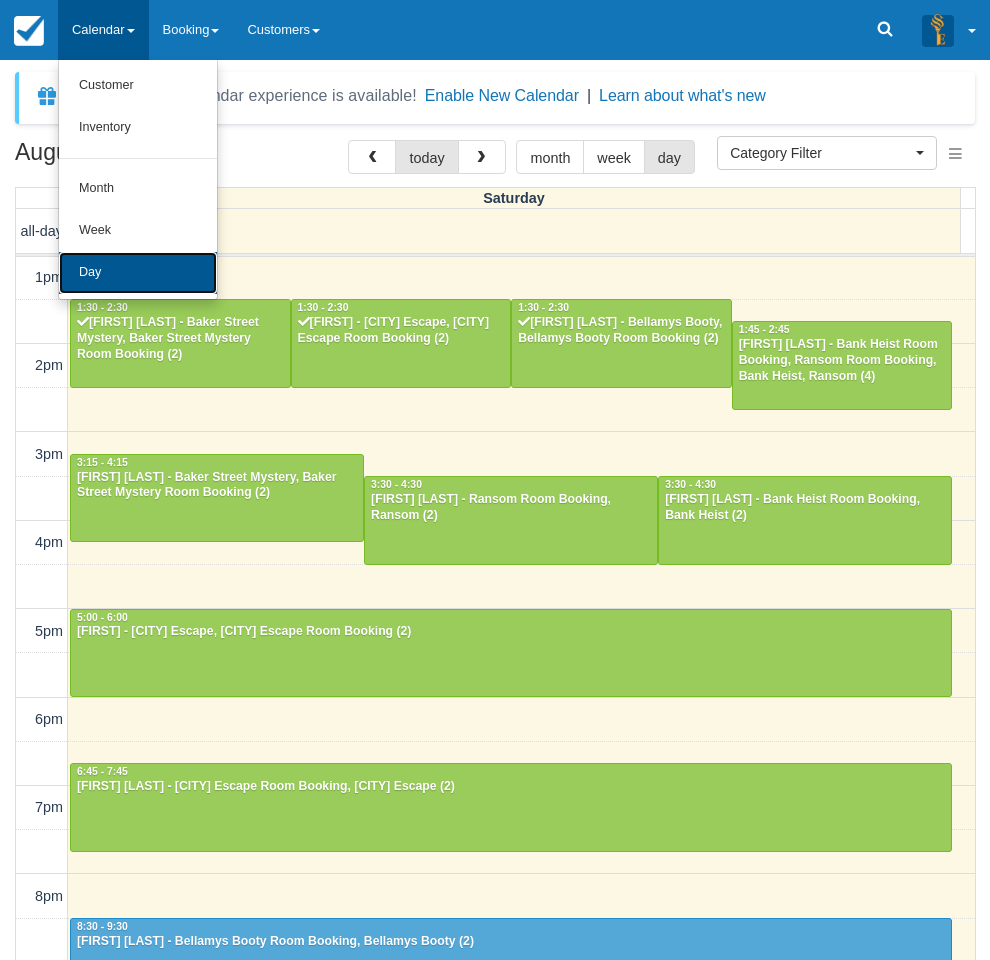 click on "Day" at bounding box center [138, 273] 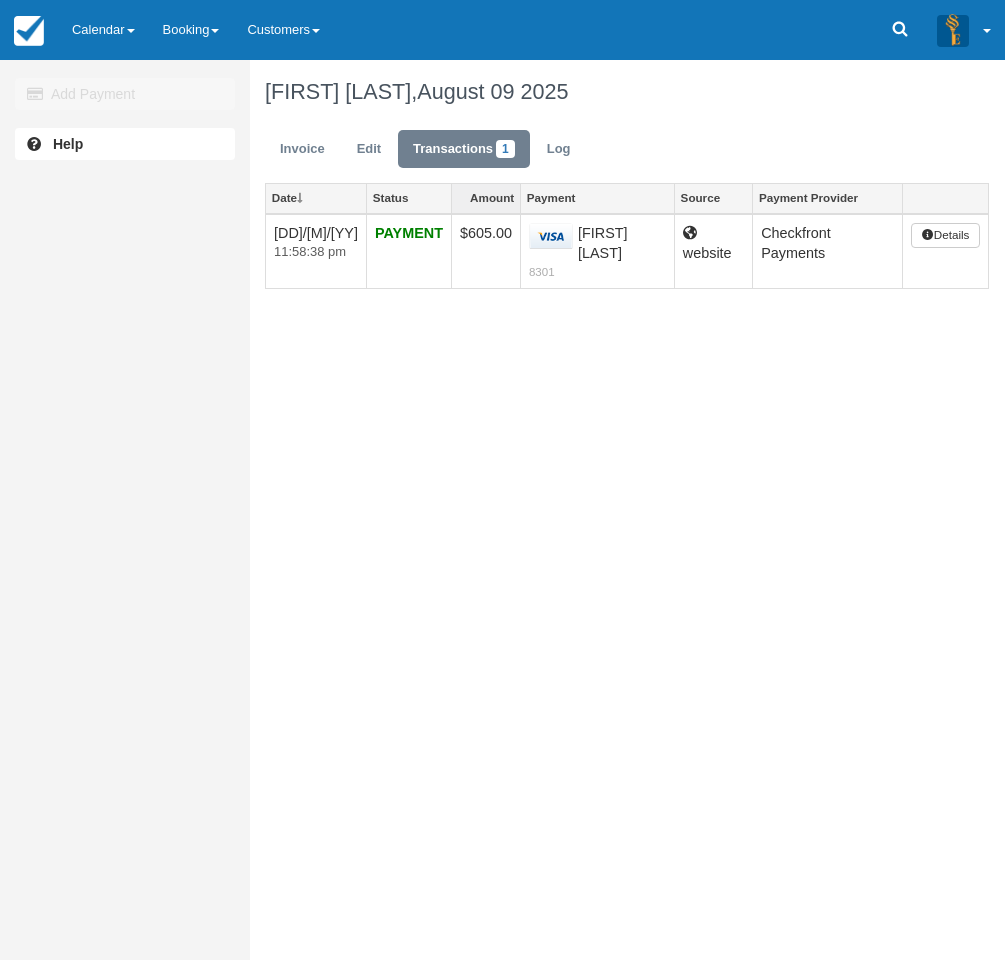 scroll, scrollTop: 0, scrollLeft: 0, axis: both 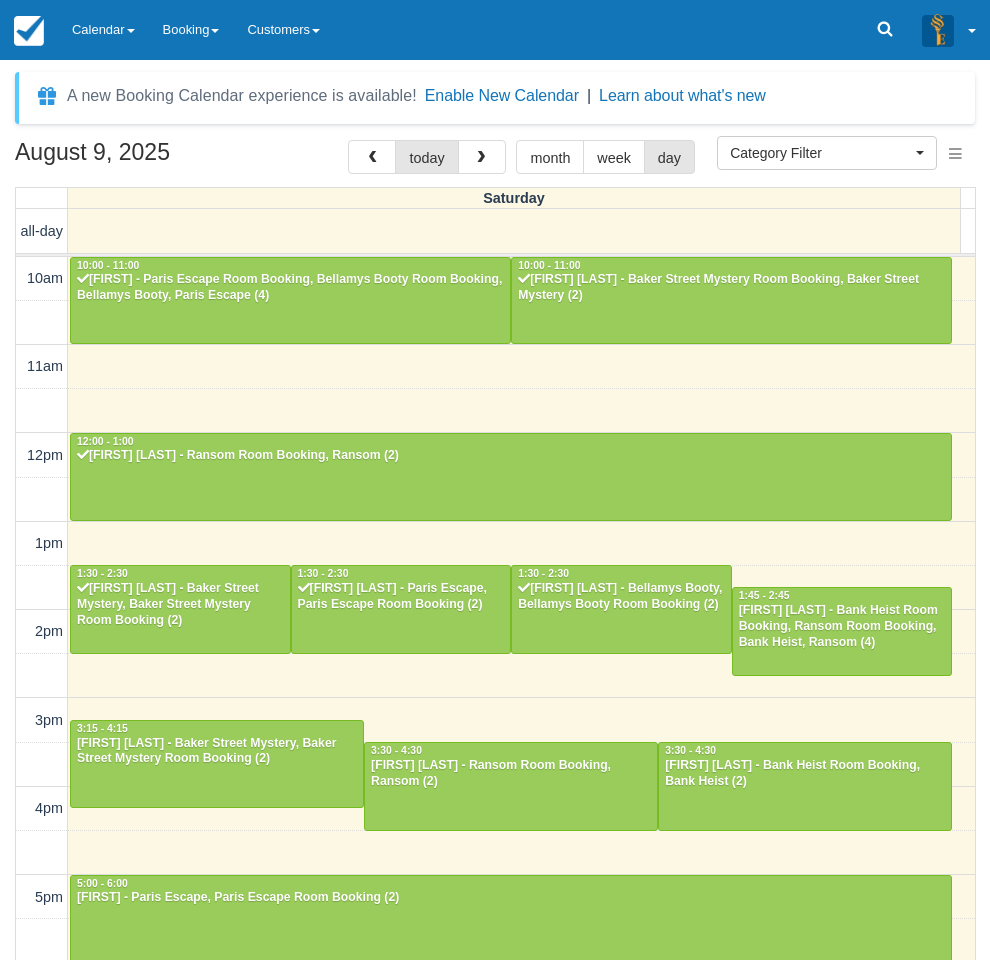 select 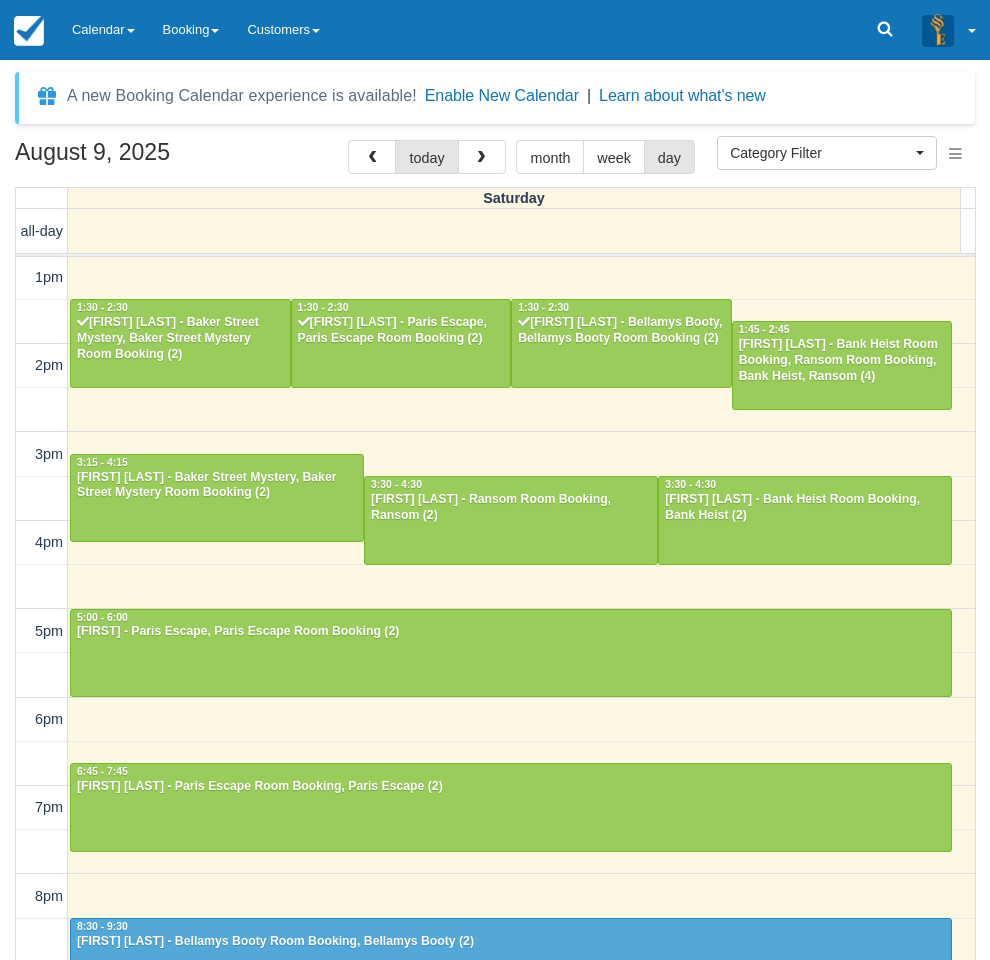 click on "August 9, 2025 today month week day Saturday all-day 10am 11am 12pm 1pm 2pm 3pm 4pm 5pm 6pm 7pm 8pm 9pm 10pm 10:00 - 11:00 [FIRST] - Paris Escape Room Booking, Bellamys Booty Room Booking, Bellamys Booty, Paris Escape (4) 10:00 - 11:00 [FIRST] [LAST] - Baker Street Mystery Room Booking, Baker Street Mystery (2) 12:00 - 1:00 [FIRST] [LAST] - Ransom Room Booking, Ransom (2) 1:30 - 2:30 [FIRST] [LAST] - Baker Street Mystery, Baker Street Mystery Room Booking (2) 1:30 - 2:30 [FIRST] - Paris Escape, Paris Escape Room Booking (2) 1:30 - 2:30 [FIRST] [LAST] - Bellamys Booty, Bellamys Booty Room Booking (2) 1:45 - 2:45 [FIRST] [LAST] - Bank Heist Room Booking, Ransom Room Booking, Bank Heist, Ransom (4) 3:15 - 4:15 [FIRST] [LAST] - Baker Street Mystery, Baker Street Mystery Room Booking (2) 3:30 - 4:30 [FIRST] [LAST] - Ransom Room Booking, Ransom (2) 3:30 - 4:30 [FIRST] [LAST] - Bank Heist Room Booking, Bank Heist (2) 5:00 - 6:00 [FIRST] - Paris Escape, Paris Escape Room Booking (2) 6:45 - 7:45 8:30 - 9:30" at bounding box center [495, 579] 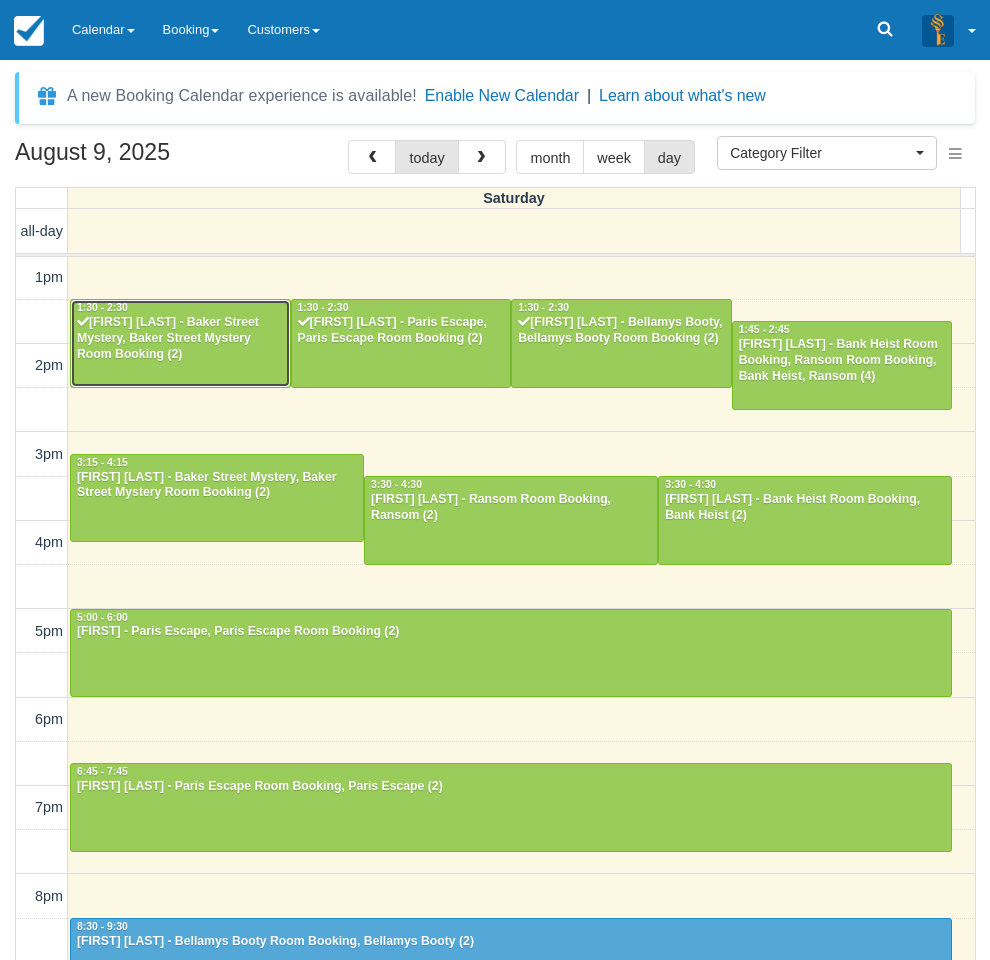 click on "[FIRST] [LAST] - Baker Street Mystery, Baker Street Mystery Room Booking (2)" at bounding box center (180, 339) 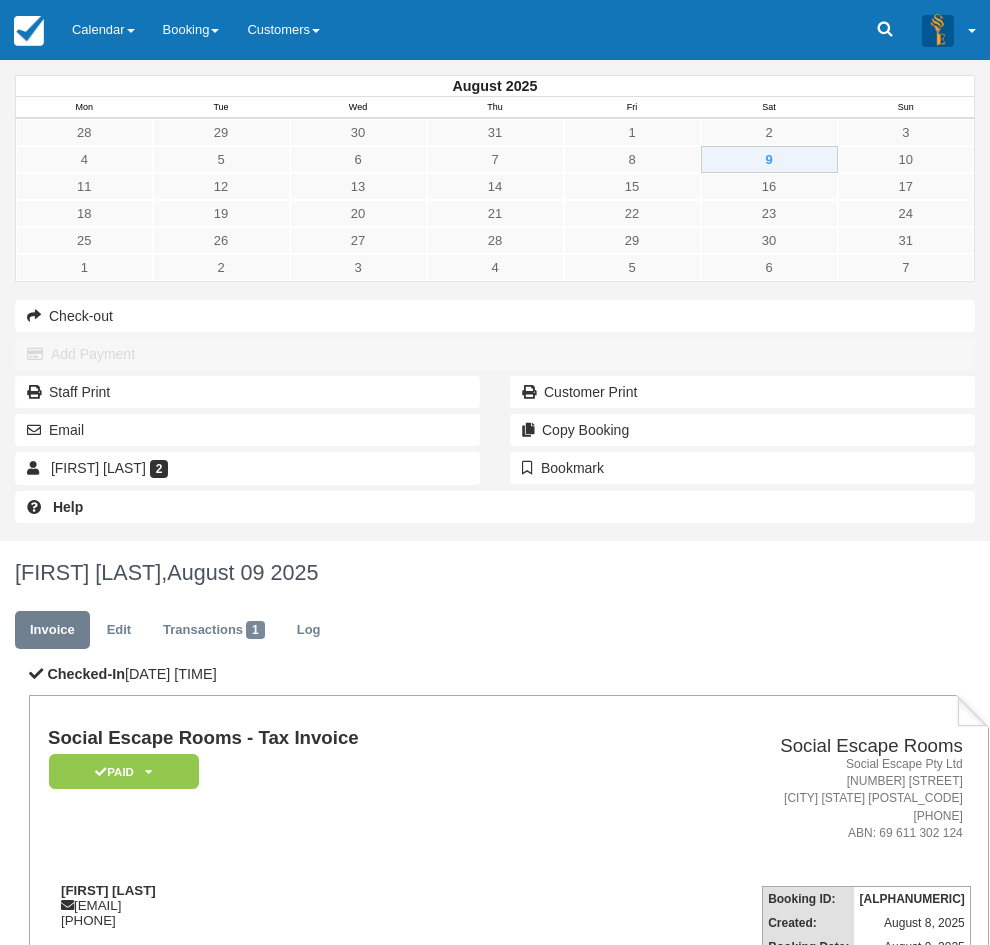 scroll, scrollTop: 0, scrollLeft: 0, axis: both 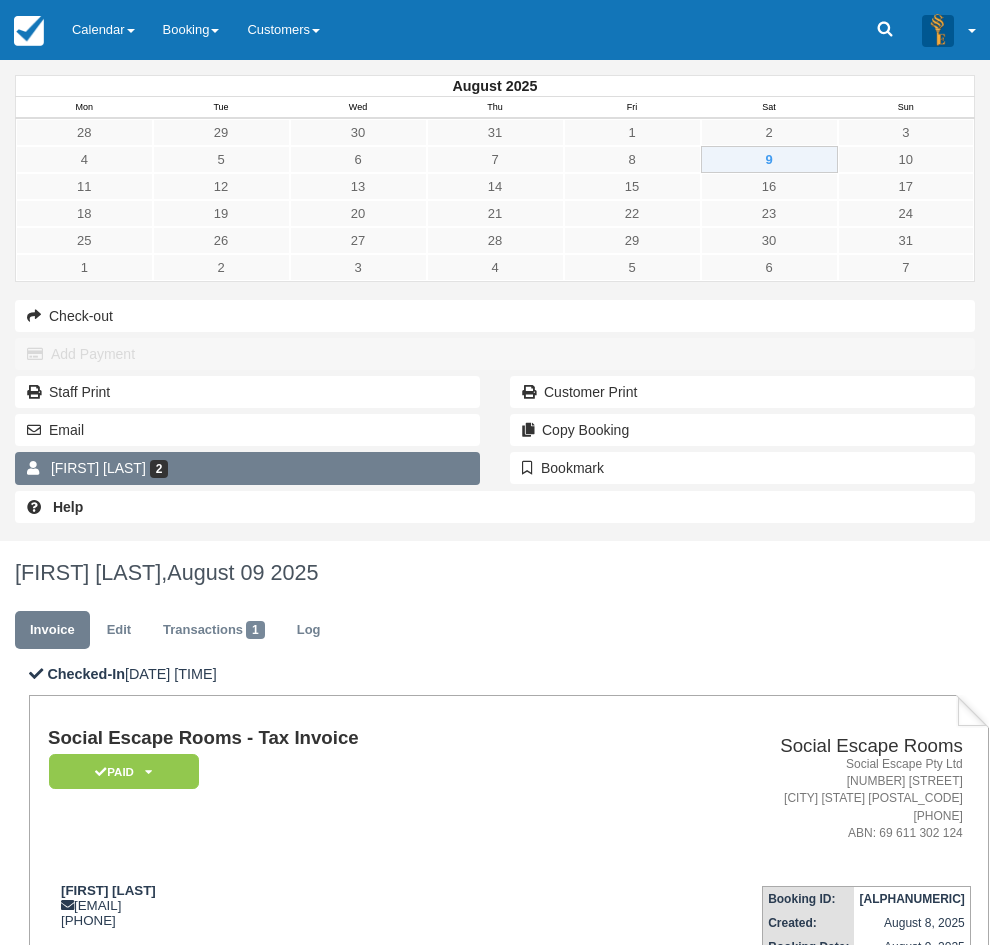 click on "Ashleigh Buchanan" at bounding box center (98, 468) 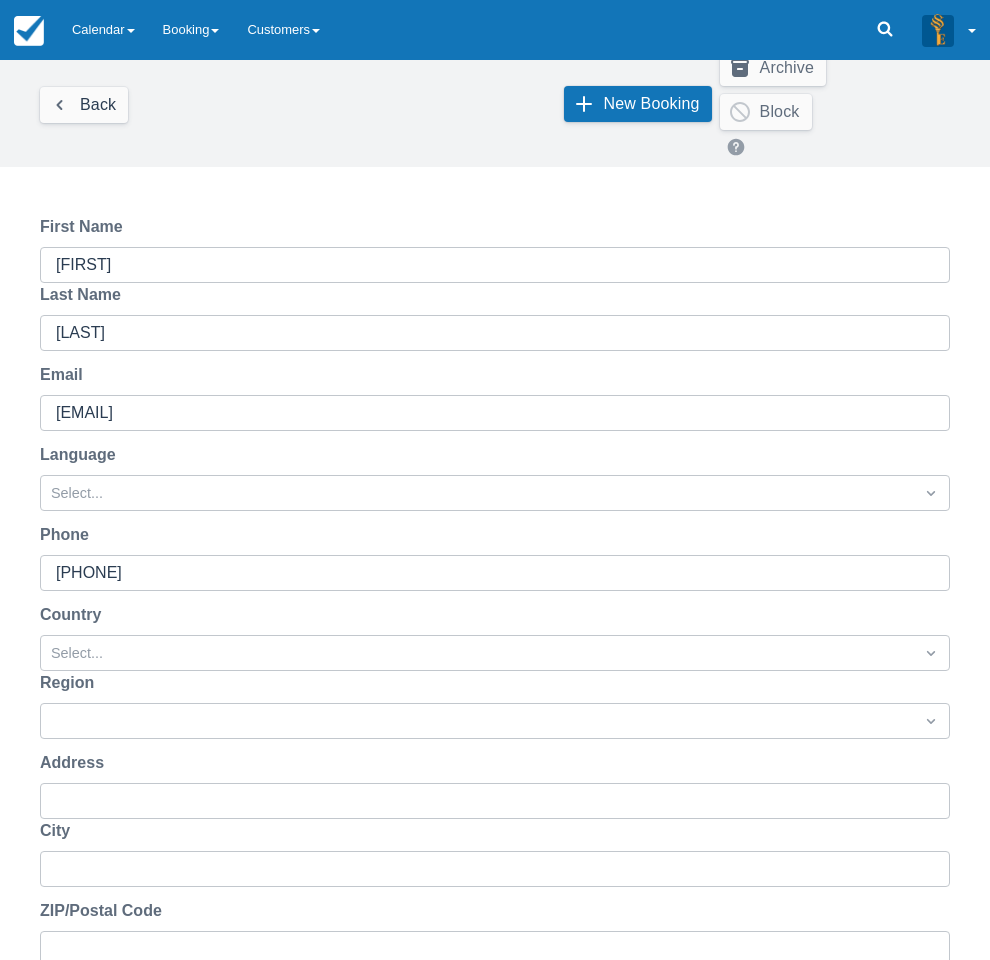 scroll, scrollTop: 319, scrollLeft: 0, axis: vertical 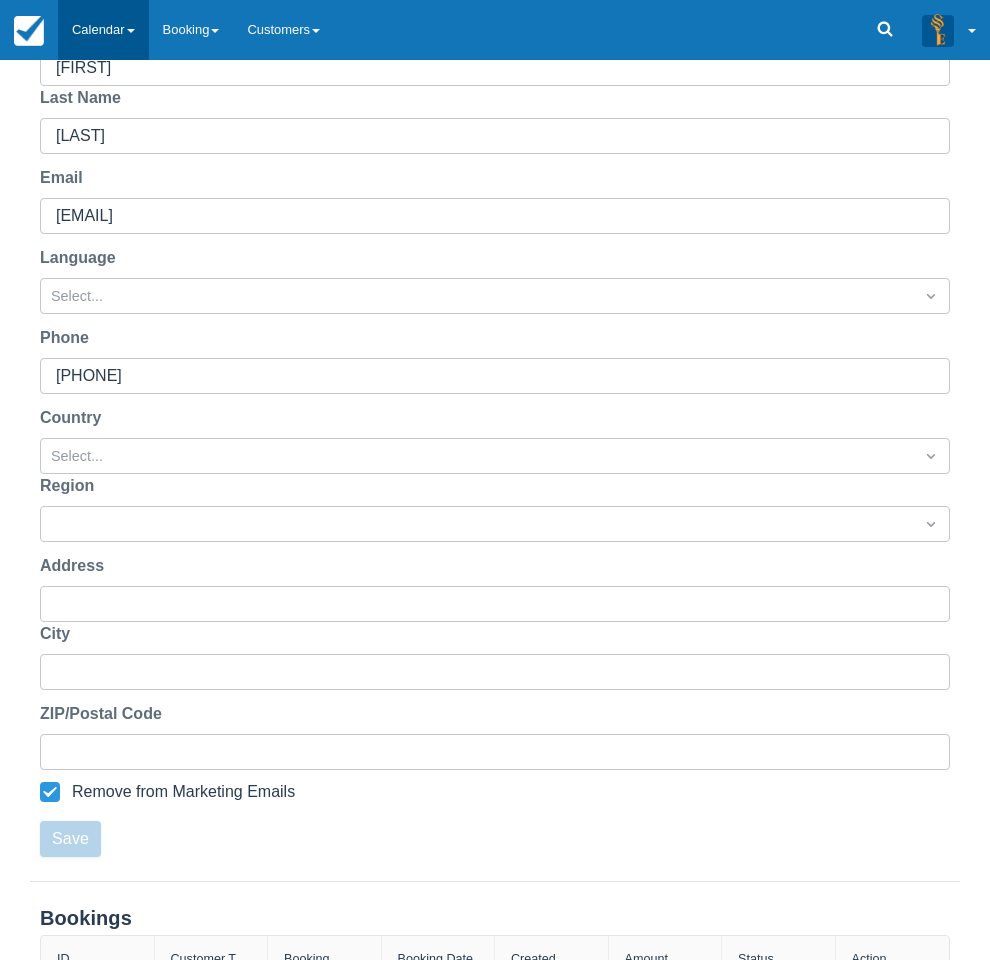 click on "Calendar" at bounding box center [103, 30] 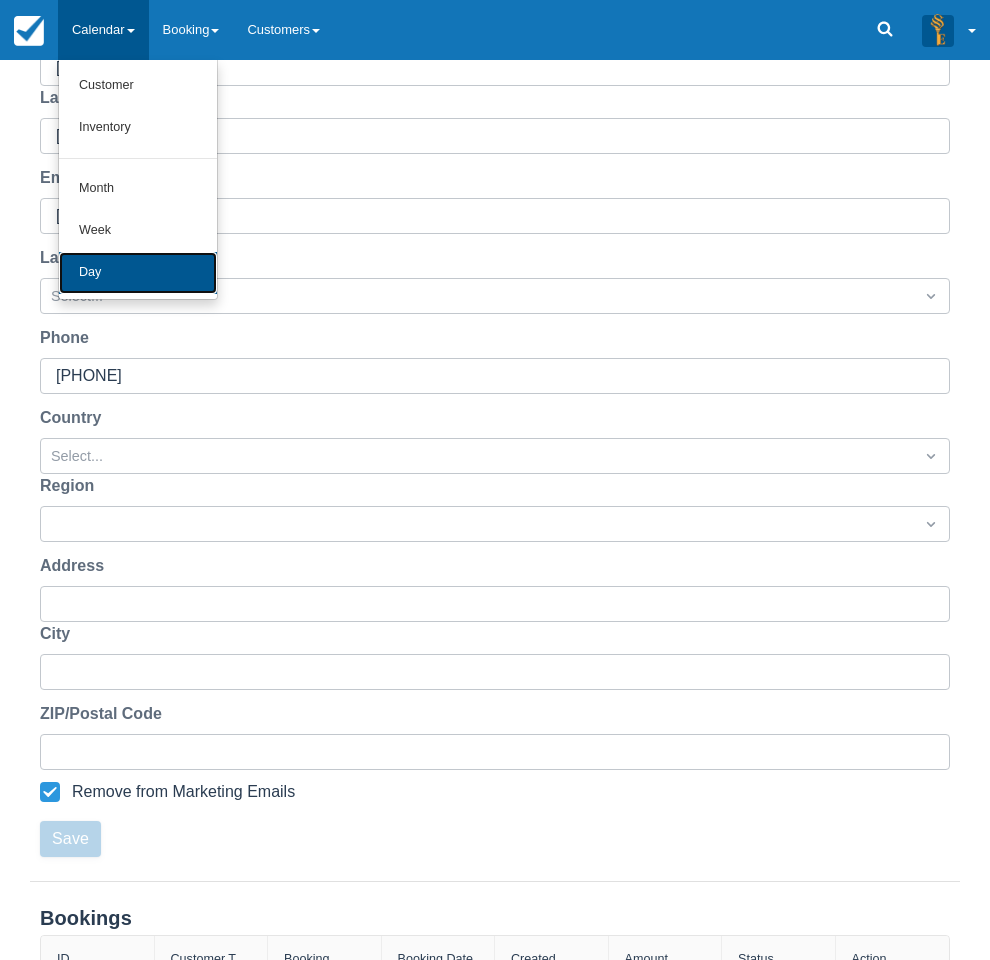 click on "Day" at bounding box center (138, 273) 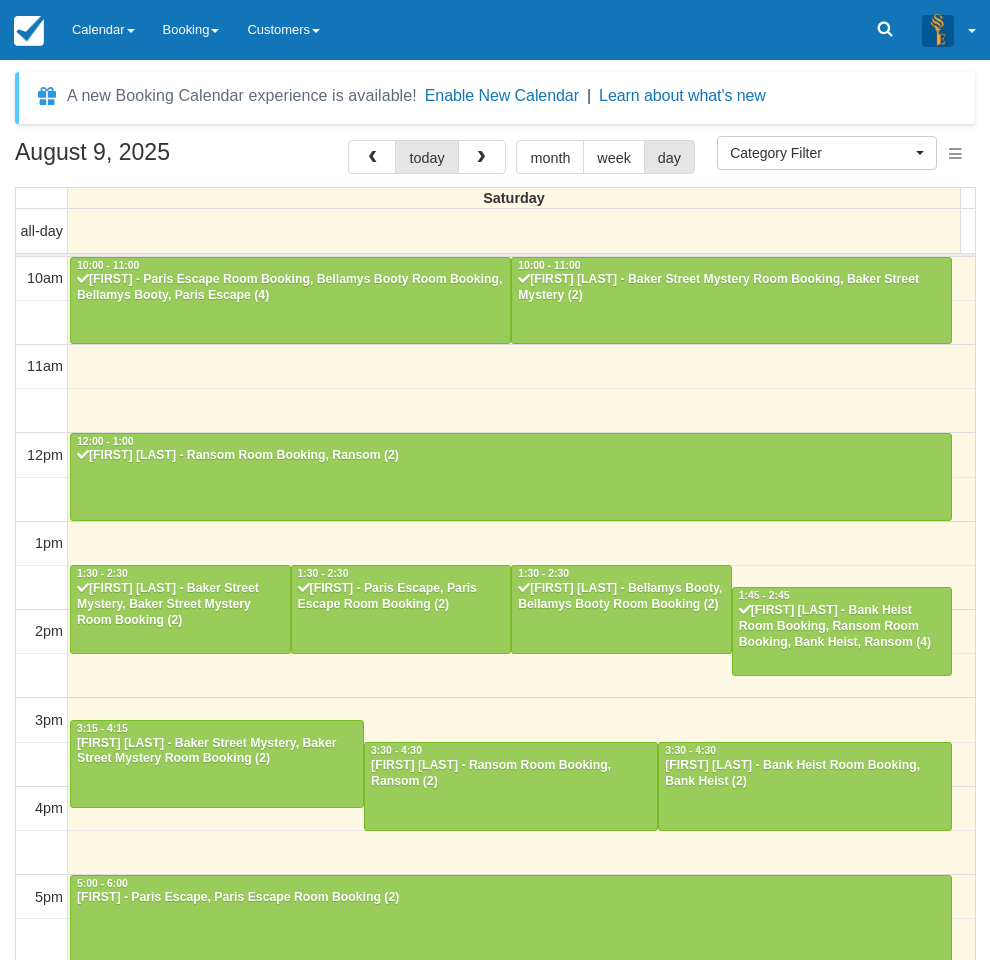 select 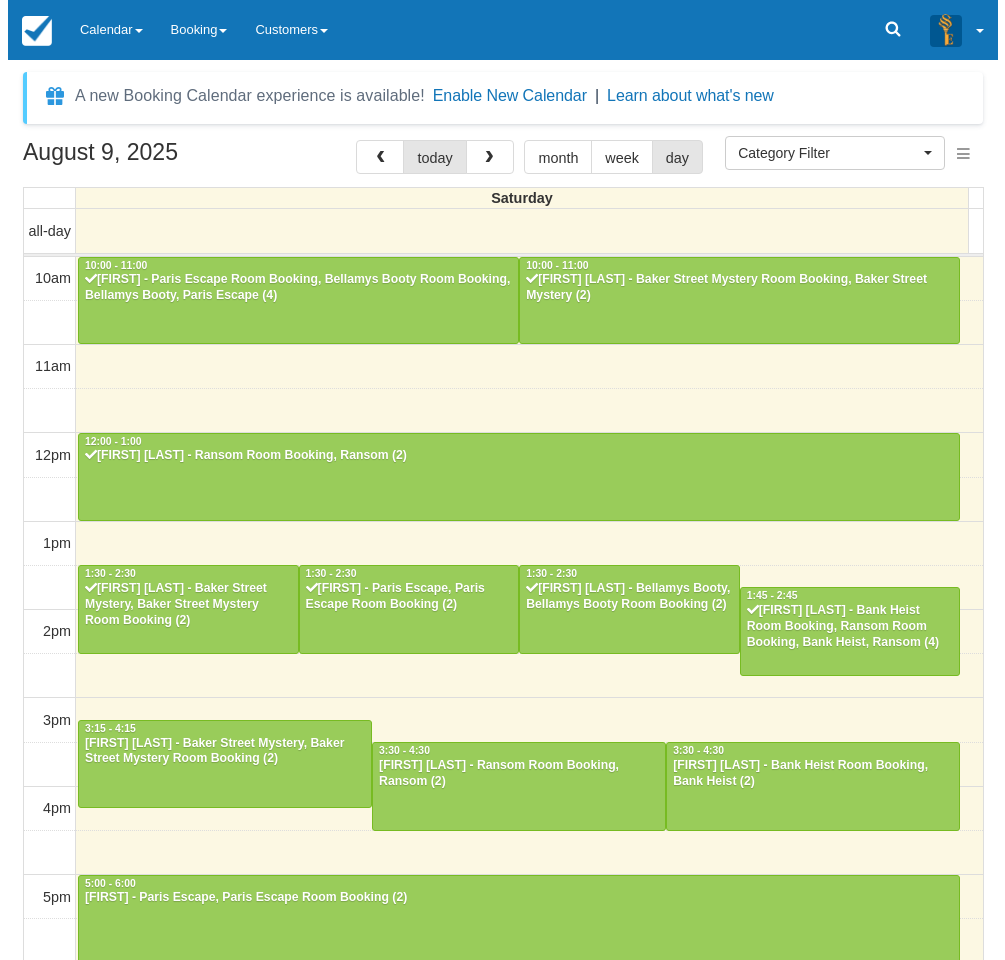 scroll, scrollTop: 266, scrollLeft: 0, axis: vertical 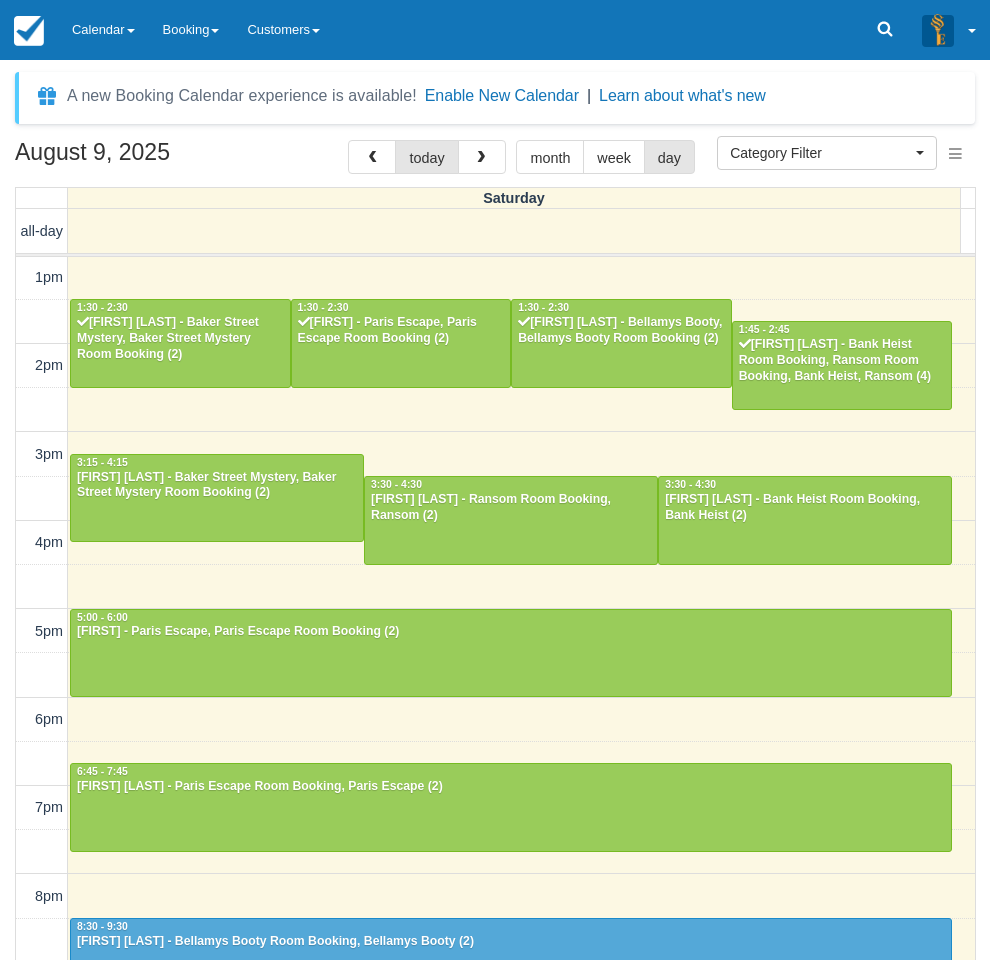 click on "August 9, 2025 today month week day Saturday all-day 10am 11am 12pm 1pm 2pm 3pm 4pm 5pm 6pm 7pm 8pm 9pm 10pm 10:00 - 11:00  Nick - Paris Escape Room Booking, Bellamys Booty Room Booking, Bellamys Booty, Paris Escape (4) 10:00 - 11:00  Sharon welsh - Baker Street Mystery Room Booking, Baker Street Mystery (2) 12:00 - 1:00  Jason Cai - Ransom Room Booking, Ransom (2) 1:30 - 2:30  Ashleigh Buchanan - Baker Street Mystery, Baker Street Mystery Room Booking (2) 1:30 - 2:30  Junjun - Paris Escape, Paris Escape Room Booking (2) 1:30 - 2:30  Nikita Khan - Bellamys Booty, Bellamys Booty Room Booking (2) 1:45 - 2:45  Michaela Porter - Bank Heist Room Booking, Ransom Room Booking, Bank Heist, Ransom (4) 3:15 - 4:15 Jeremy Tay - Baker Street Mystery, Baker Street Mystery Room Booking (2) 3:30 - 4:30 Joanne Lad - Ransom Room Booking, Ransom (2) 3:30 - 4:30 Nicole sun - Bank Heist Room Booking, Bank Heist (2) 5:00 - 6:00 Chelsea - Paris Escape, Paris Escape Room Booking (2) 6:45 - 7:45 8:30 - 9:30" at bounding box center (495, 579) 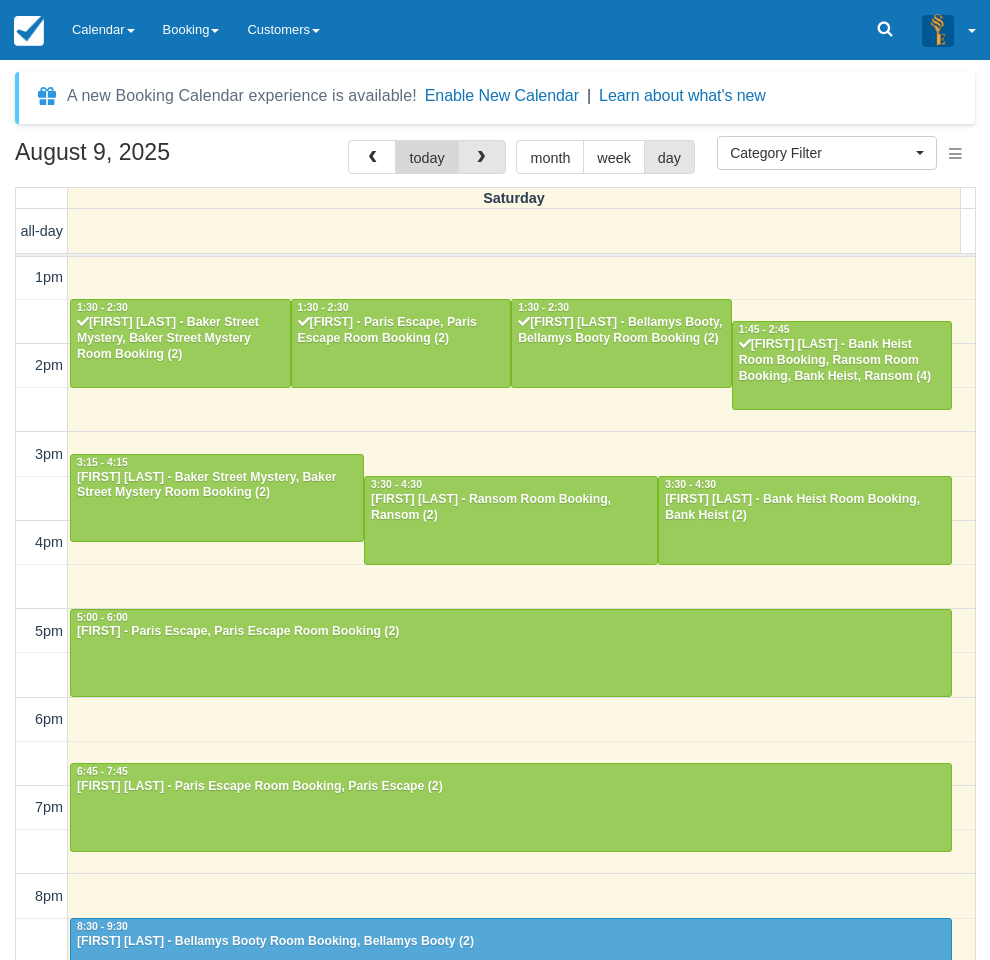 click at bounding box center (482, 157) 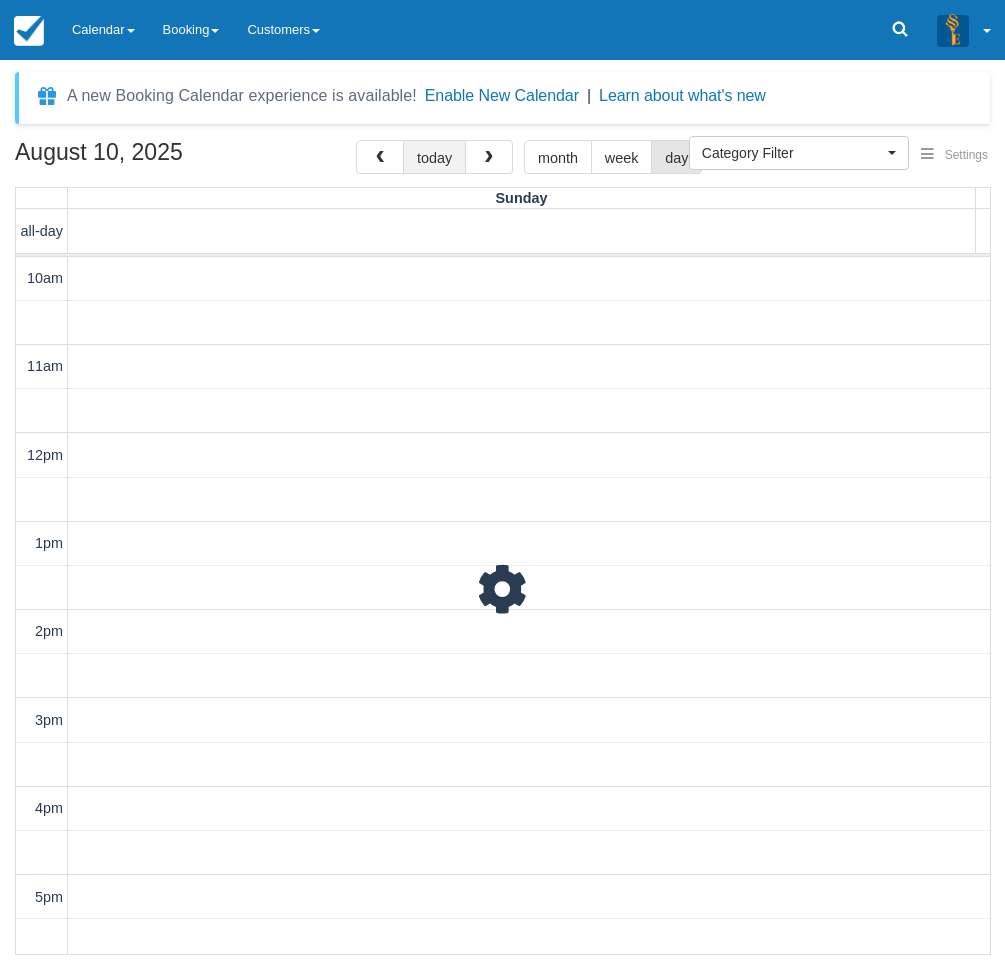 scroll, scrollTop: 266, scrollLeft: 0, axis: vertical 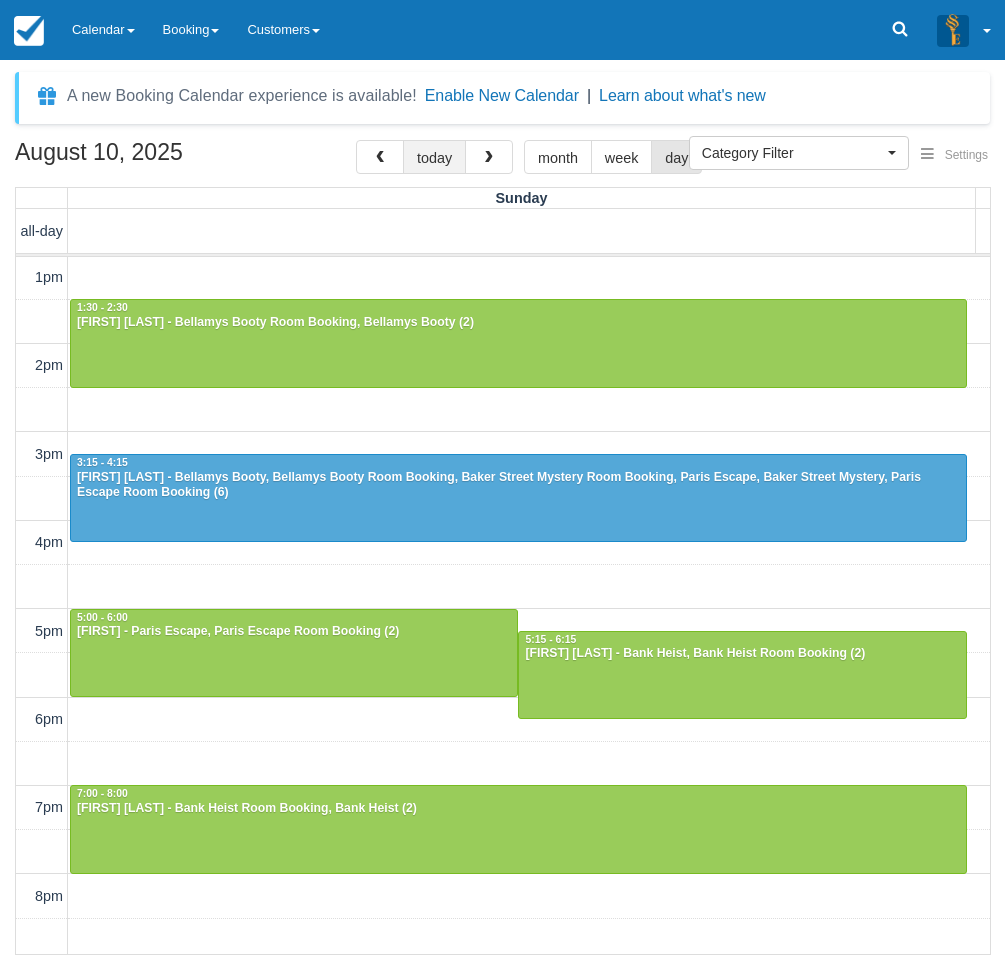 click on "today" at bounding box center (434, 157) 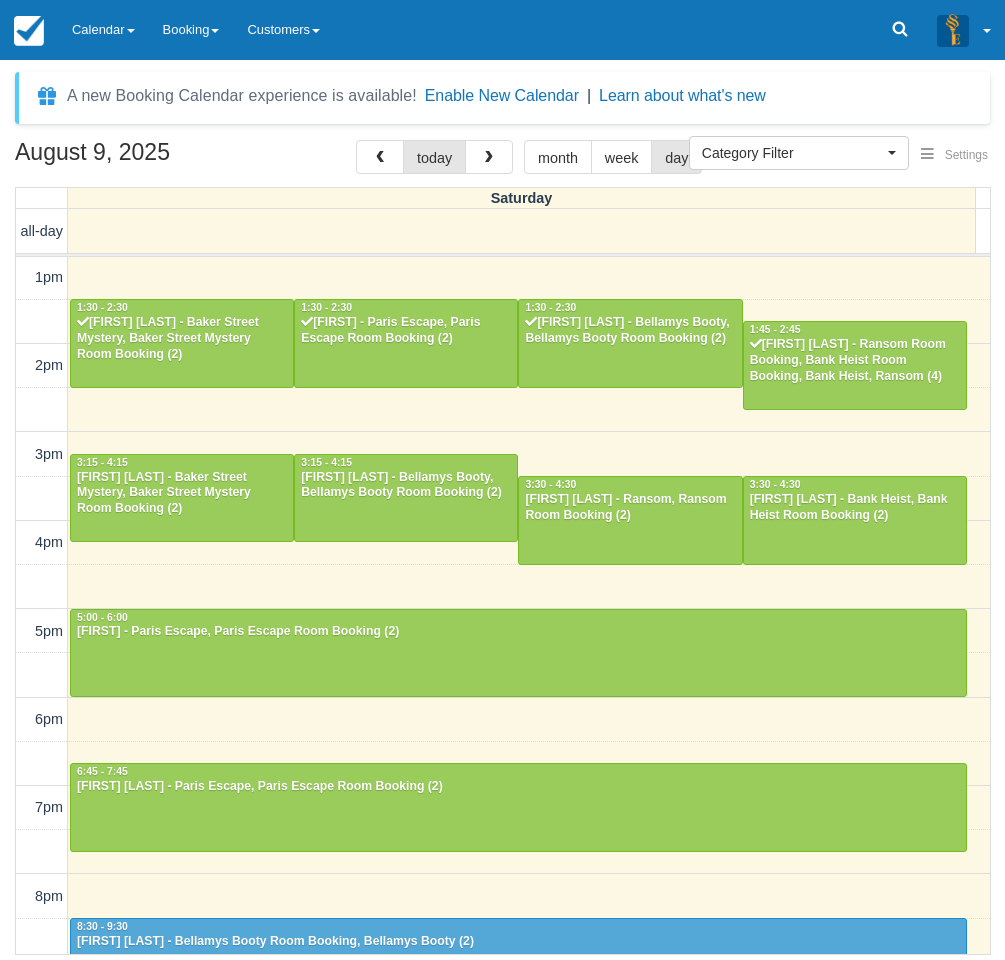 scroll, scrollTop: 0, scrollLeft: 0, axis: both 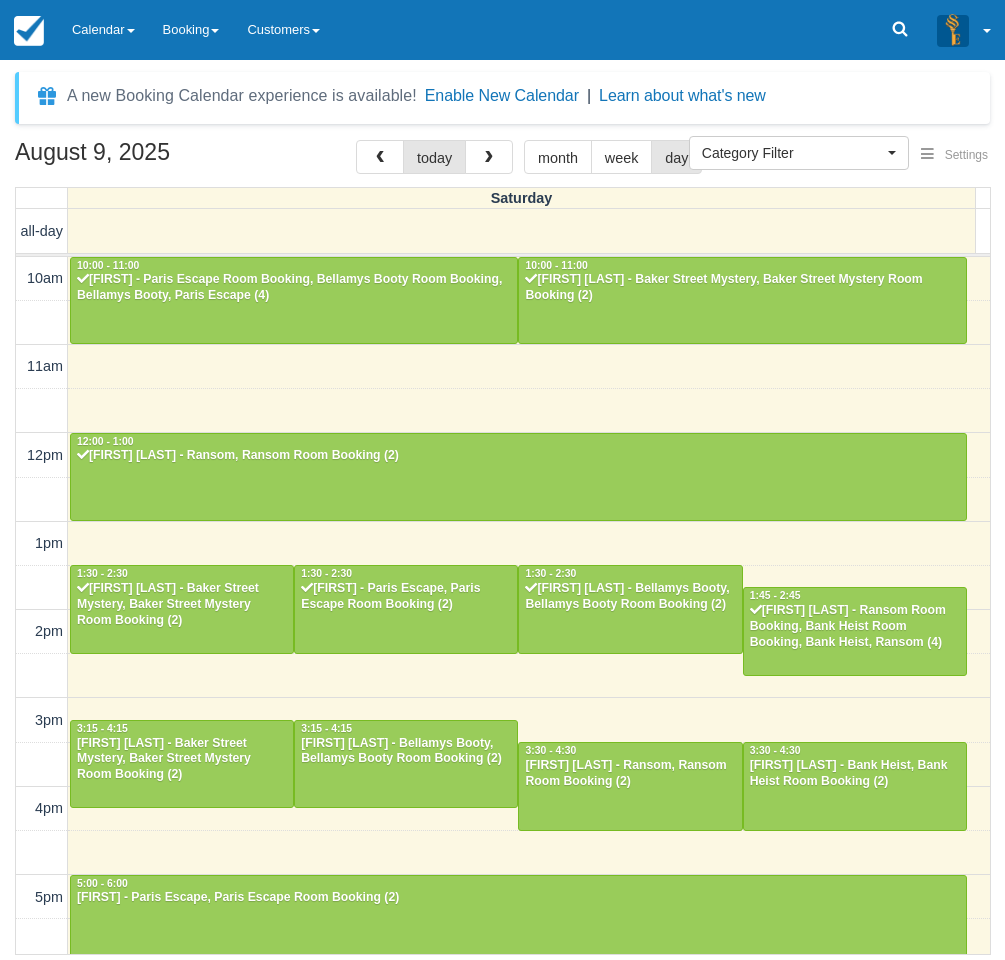click on "August 9, 2025 today month week day Saturday all-day 10am 11am 12pm 1pm 2pm 3pm 4pm 5pm 6pm 7pm 8pm 9pm 10pm 10:00 - 11:00  Nick - Paris Escape Room Booking, Bellamys Booty Room Booking, Bellamys Booty, Paris Escape (4) 10:00 - 11:00  Sharon welsh - Baker Street Mystery, Baker Street Mystery Room Booking (2) 12:00 - 1:00  Jason Cai - Ransom, Ransom Room Booking (2) 1:30 - 2:30  Ashleigh Buchanan - Baker Street Mystery, Baker Street Mystery Room Booking (2) 1:30 - 2:30  Junjun - Paris Escape, Paris Escape Room Booking (2) 1:30 - 2:30  Nikita Khan - Bellamys Booty, Bellamys Booty Room Booking (2) 1:45 - 2:45  Michaela Porter - Ransom Room Booking, Bank Heist Room Booking, Bank Heist, Ransom (4) 3:15 - 4:15 Jeremy Tay - Baker Street Mystery, Baker Street Mystery Room Booking (2) 3:15 - 4:15 Rachel Li - Bellamys Booty, Bellamys Booty Room Booking (2) 3:30 - 4:30 Joanne Lad - Ransom, Ransom Room Booking (2) 3:30 - 4:30 Nicole sun - Bank Heist, Bank Heist Room Booking (2) 5:00 - 6:00 6:45 - 7:45 8:30 - 9:30" at bounding box center [502, 547] 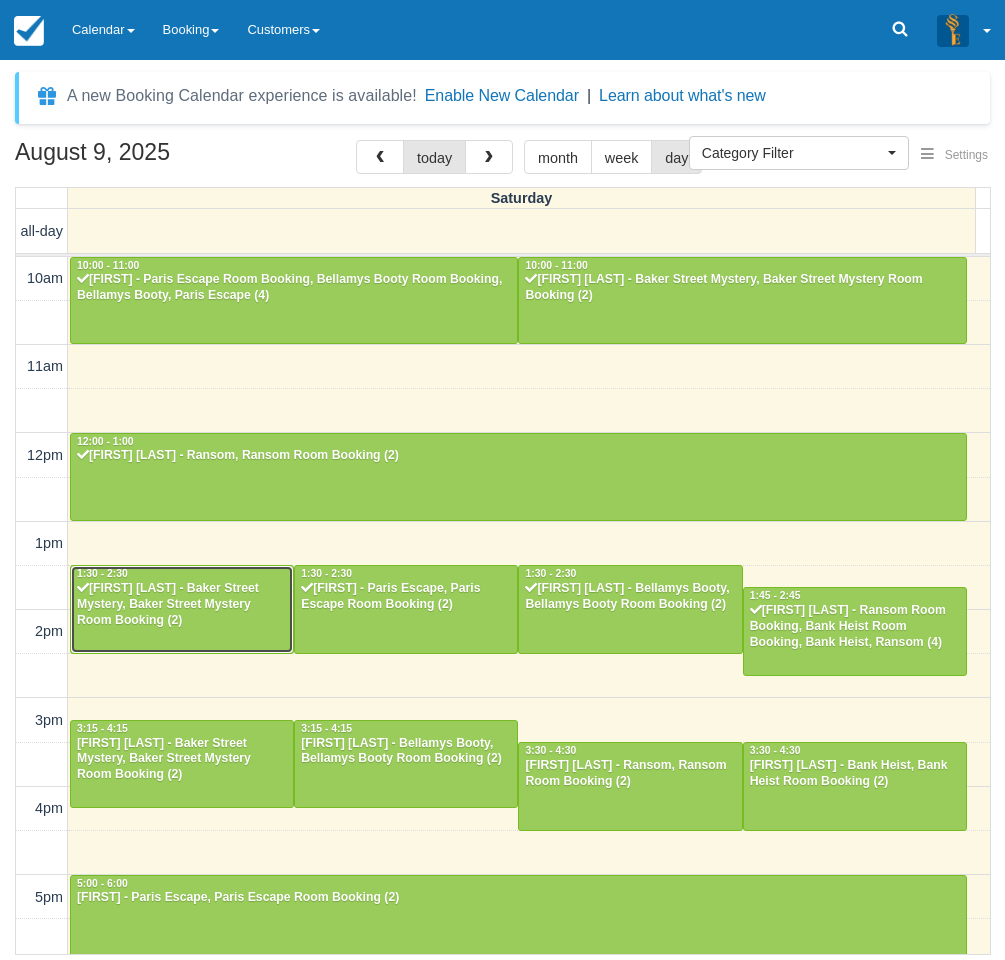 click on "Ashleigh Buchanan - Baker Street Mystery, Baker Street Mystery Room Booking (2)" at bounding box center (182, 605) 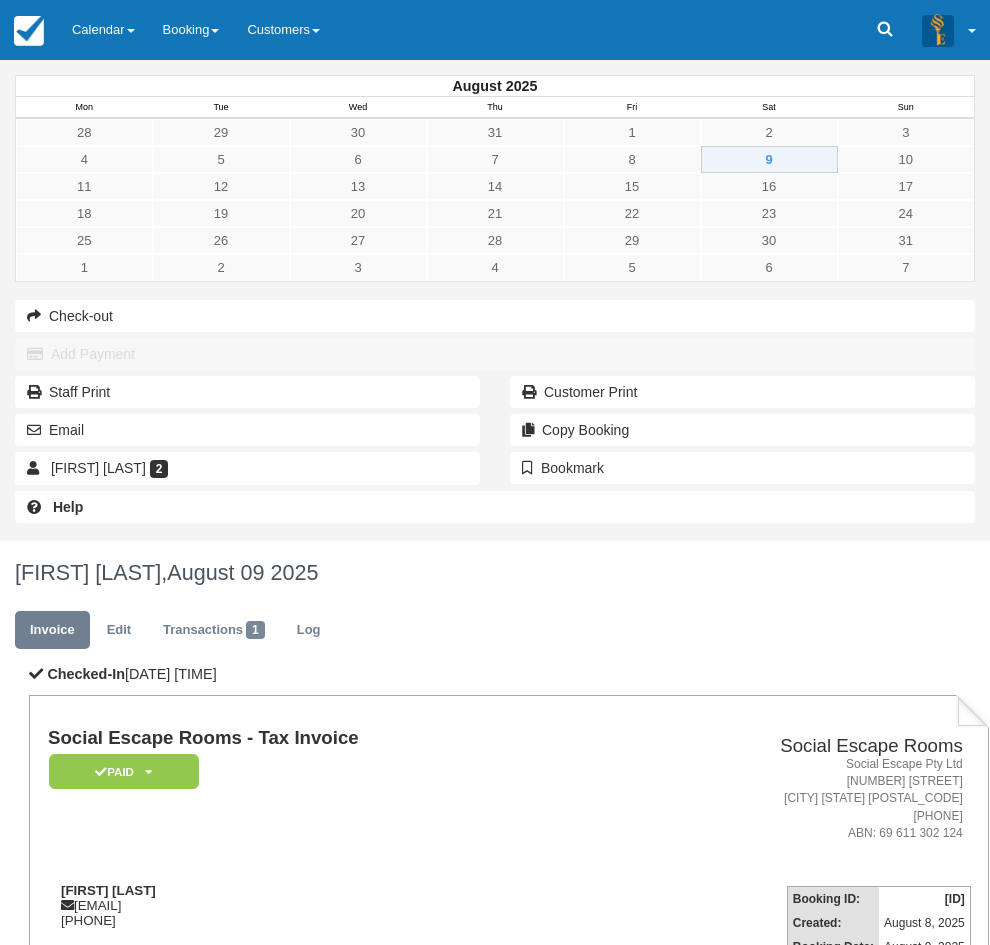 scroll, scrollTop: 0, scrollLeft: 0, axis: both 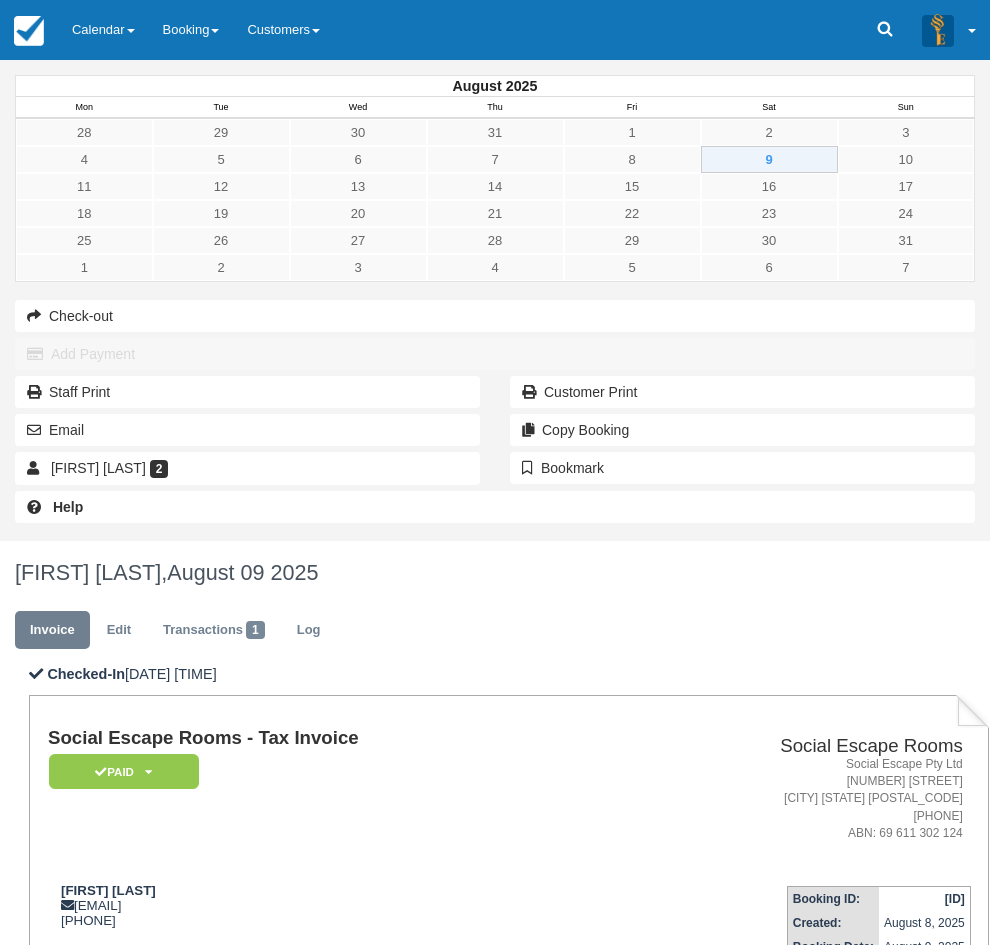 click at bounding box center [160, 1402] 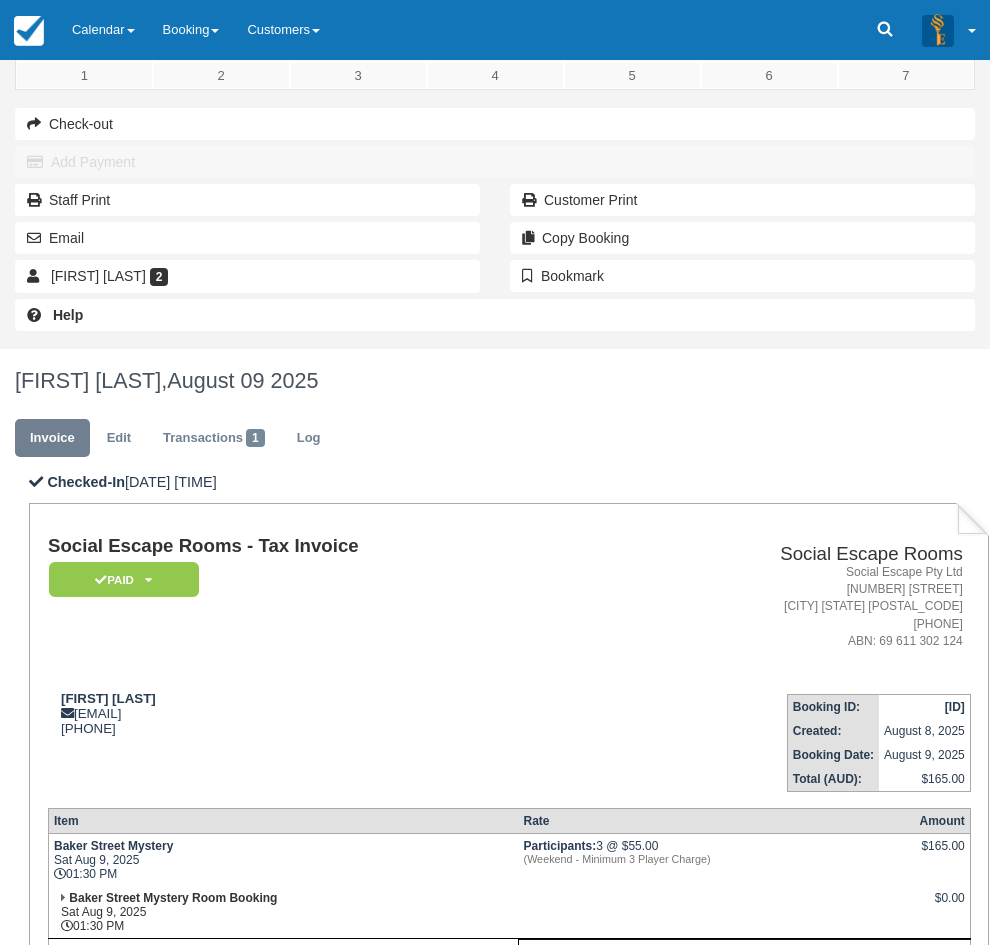 scroll, scrollTop: 200, scrollLeft: 0, axis: vertical 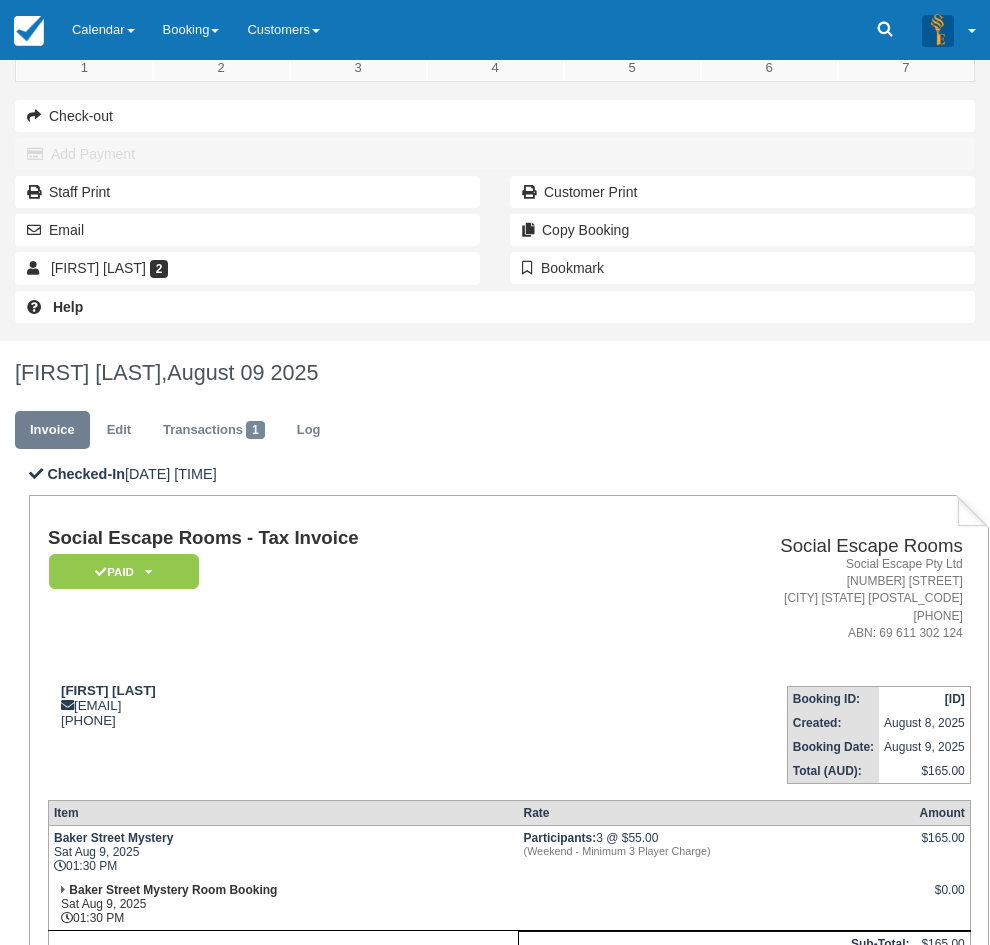 type on "We had to bring in an extra tea chest key- as the key wasnt in the small desk drawer." 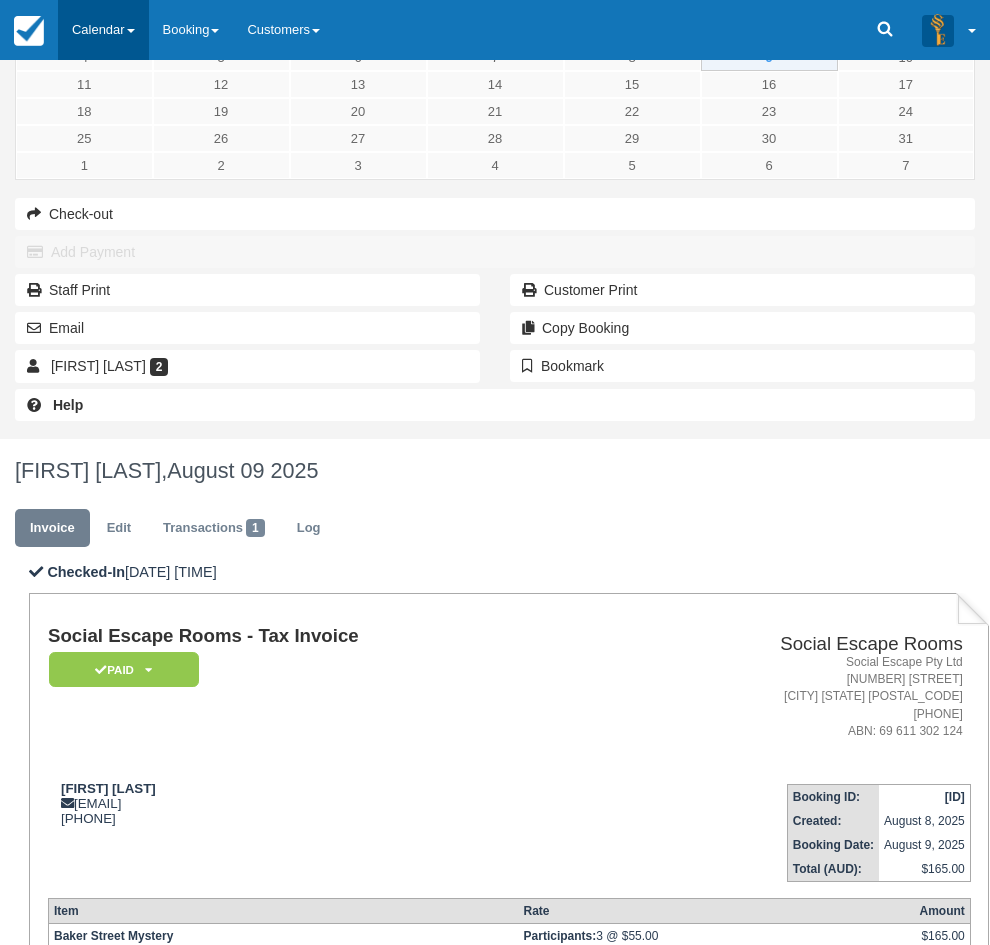 click on "Calendar" at bounding box center (103, 30) 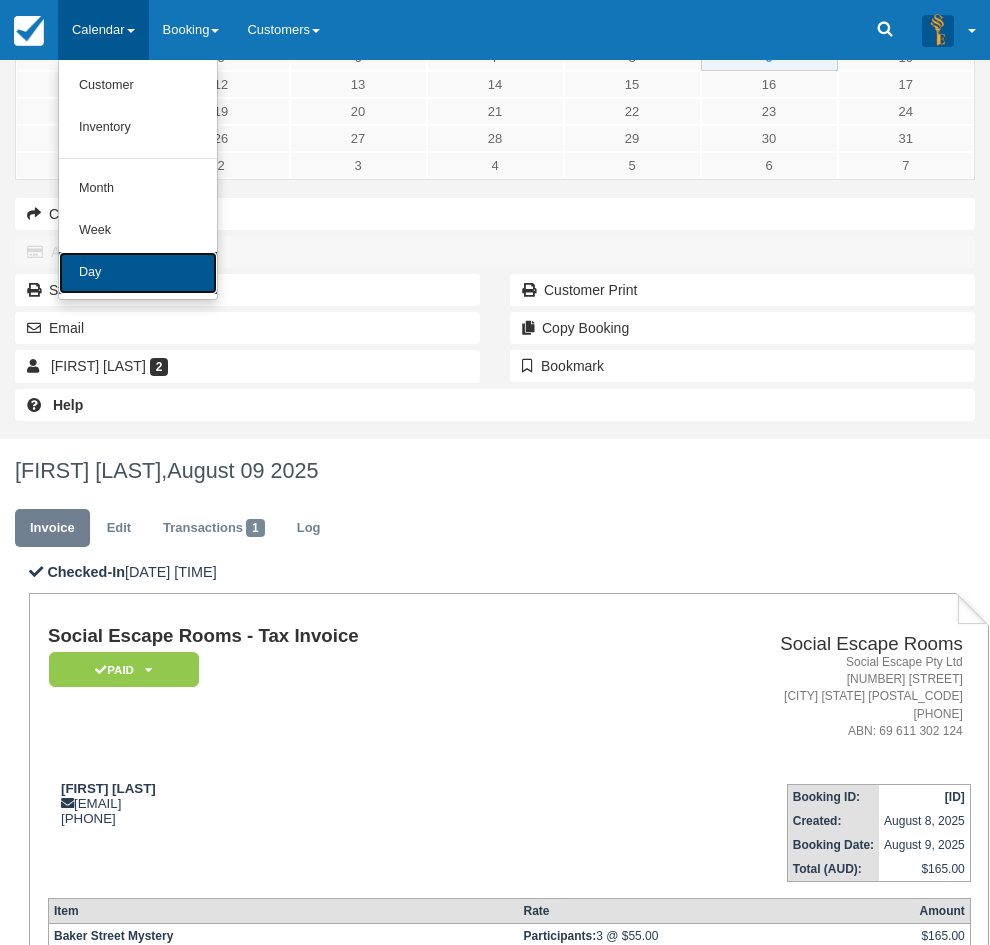 click on "Day" at bounding box center [138, 273] 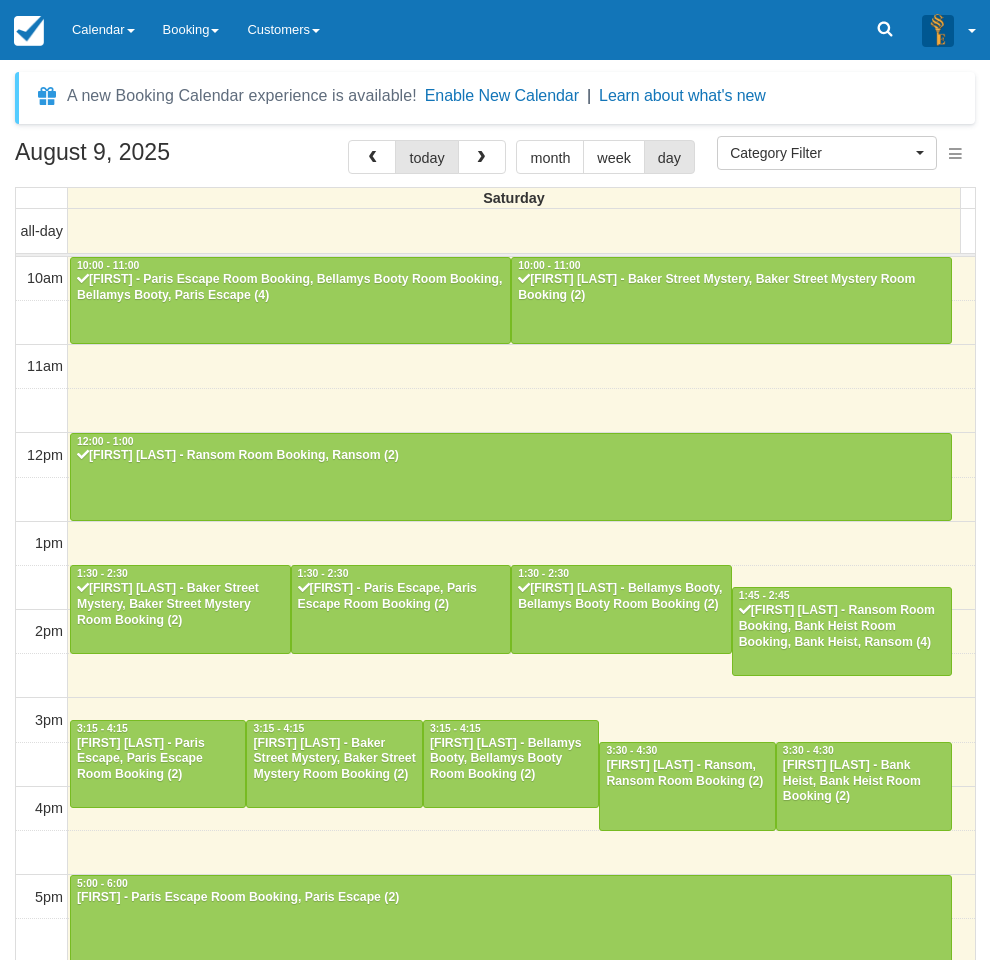 select 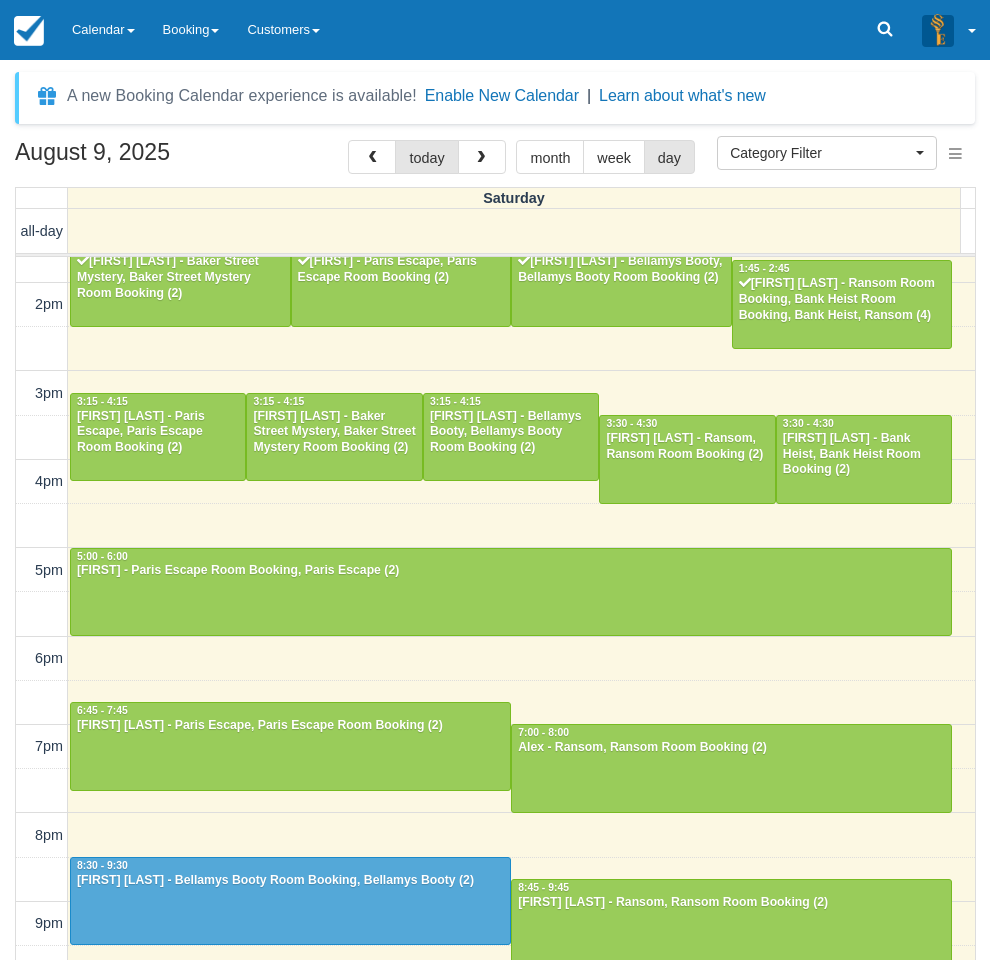 scroll, scrollTop: 342, scrollLeft: 0, axis: vertical 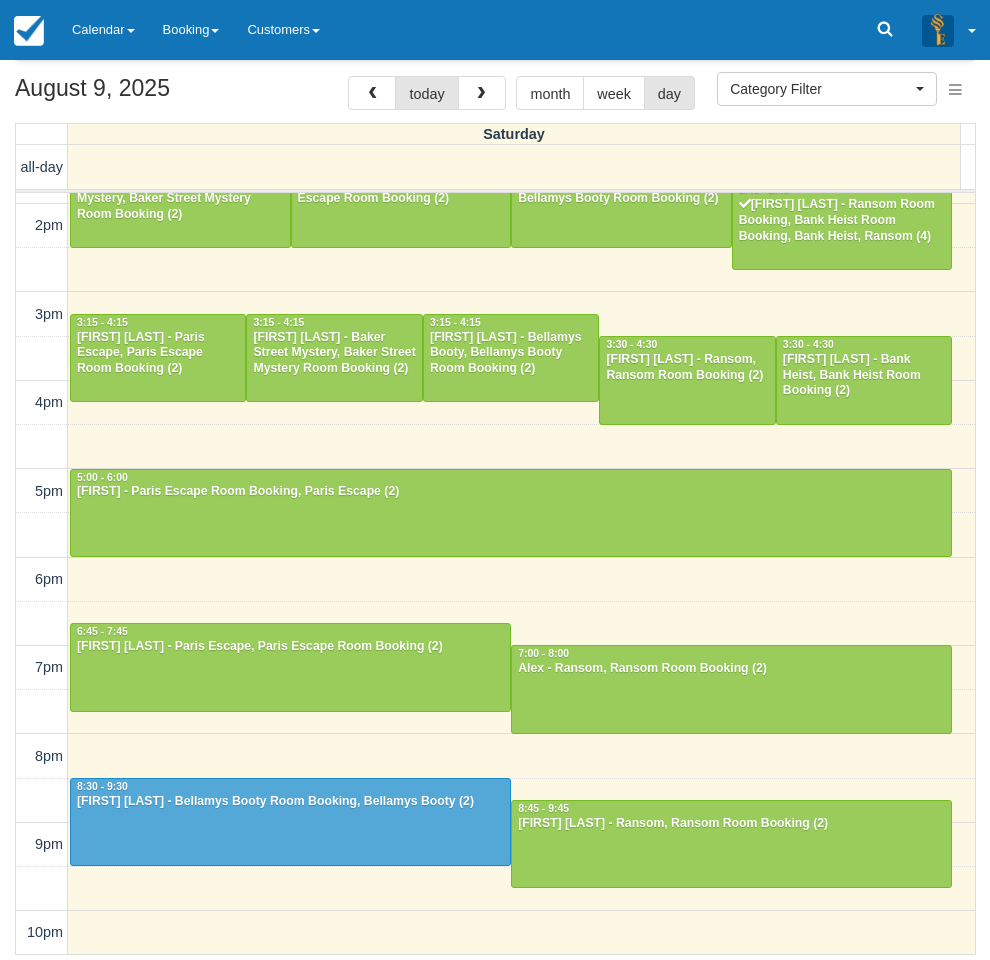 click on "[MONTH] [DAY], [YEAR] today month week day Saturday all-day 10am 11am 12pm 1pm 2pm 3pm 4pm 5pm 6pm 7pm 8pm 9pm 10pm 10:00 - 11:00  [FIRST] - Paris Escape Room Booking, Bellamys Booty Room Booking, Bellamys Booty, Paris Escape (4) 10:00 - 11:00  [FIRST] [LAST] - Baker Street Mystery, Baker Street Mystery Room Booking (2) 12:00 - 1:00  [FIRST] [LAST] - Ransom Room Booking, Ransom (2) 1:30 - 2:30  [FIRST] [LAST] - Baker Street Mystery, Baker Street Mystery Room Booking (2) 1:30 - 2:30  [FIRST] - Paris Escape, Paris Escape Room Booking (2) 1:30 - 2:30  [FIRST] [LAST] - Bellamys Booty, Bellamys Booty Room Booking (2) 1:45 - 2:45  [FIRST] [LAST] - Ransom Room Booking, Bank Heist Room Booking, Bank Heist, Ransom (4) 3:15 - 4:15 [FIRST] [LAST] - Paris Escape, Paris Escape Room Booking (2) 3:15 - 4:15 [FIRST] [LAST] - Baker Street Mystery, Baker Street Mystery Room Booking (2) 3:15 - 4:15 [FIRST] [LAST] - Bellamys Booty, Bellamys Booty Room Booking (2) 3:30 - 4:30 [FIRST] [LAST] - Ransom, Ransom Room Booking (2) 3:30 - 4:30 5:00 - 6:00 6:45 - 7:45" at bounding box center [495, 515] 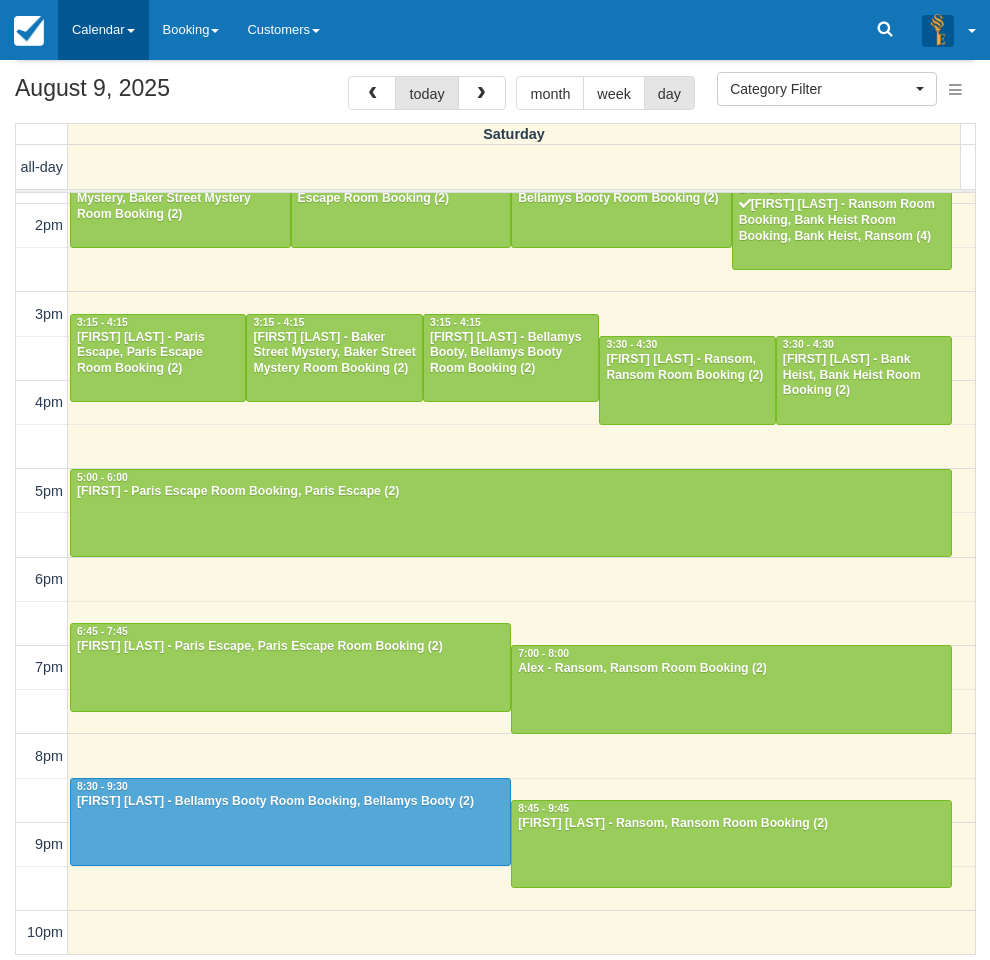 click on "Calendar" at bounding box center (103, 30) 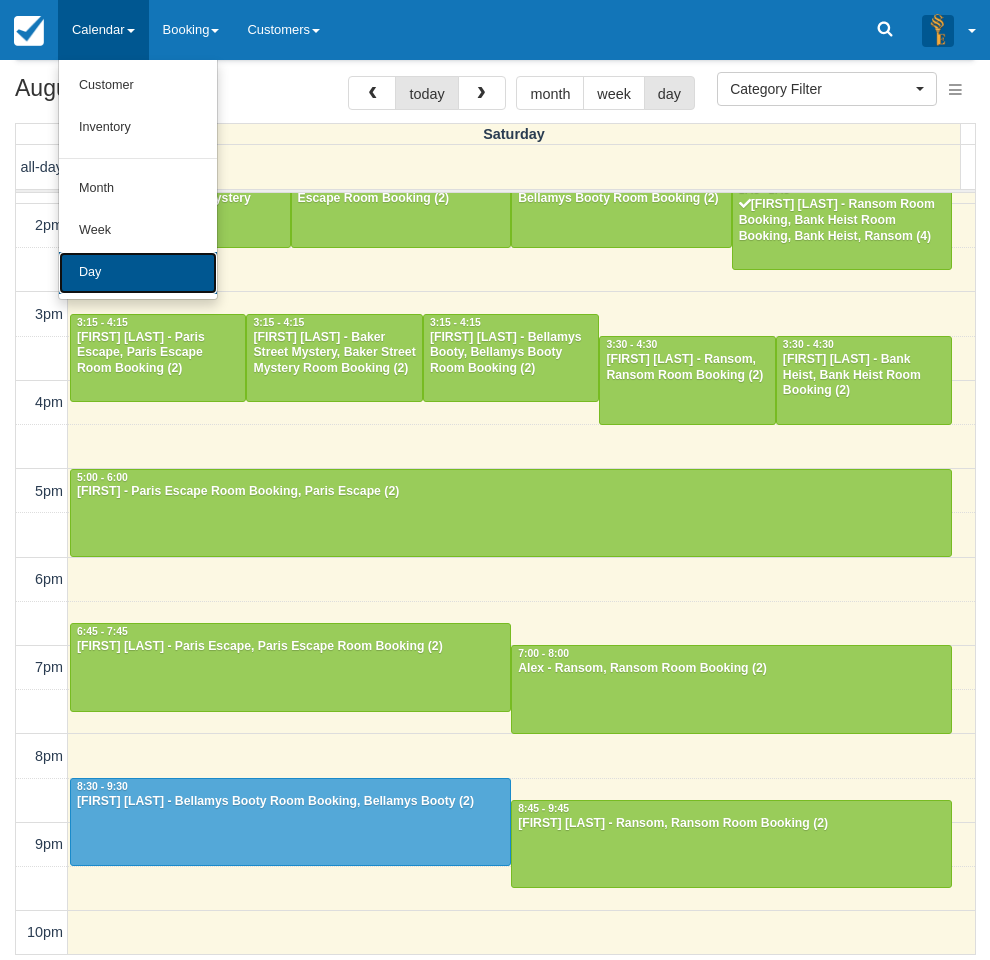 click on "Day" at bounding box center (138, 273) 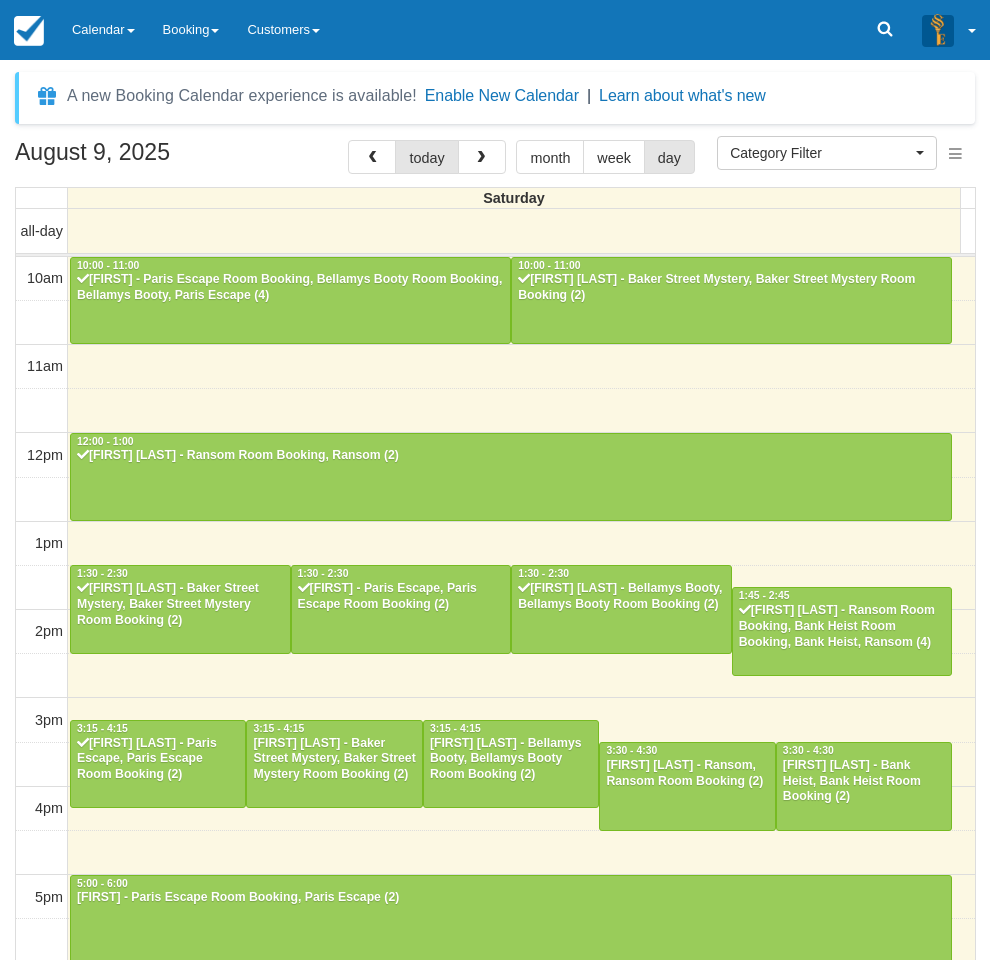 select 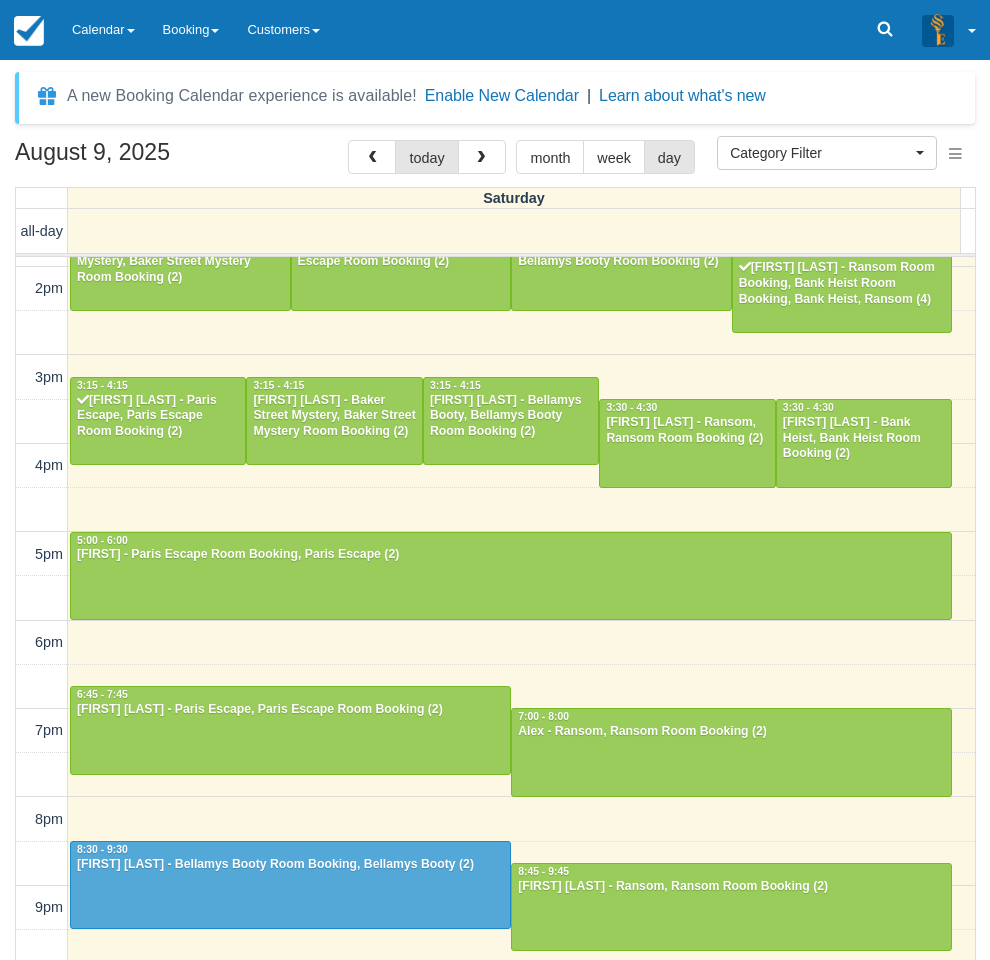 click on "[MONTH] [DAY], [YEAR] today month week day Saturday all-day 10am 11am 12pm 1pm 2pm 3pm 4pm 5pm 6pm 7pm 8pm 9pm 10pm 10:00 - 11:00  [FIRST] [LAST] - Paris Escape Room Booking, Bellamys Booty Room Booking, Bellamys Booty, Paris Escape (4) 10:00 - 11:00  [FIRST] [LAST] - Baker Street Mystery, Baker Street Mystery Room Booking (2) 12:00 - 1:00  [FIRST] [LAST] - Ransom Room Booking, Ransom (2) 1:30 - 2:30  [FIRST] [LAST] - Baker Street Mystery, Baker Street Mystery Room Booking (2) 1:30 - 2:30  [FIRST] - Paris Escape, Paris Escape Room Booking (2) 1:30 - 2:30  [FIRST] [LAST] - Bellamys Booty, Bellamys Booty Room Booking (2) 1:45 - 2:45  [FIRST] [LAST] - Ransom Room Booking, Bank Heist Room Booking, Bank Heist, Ransom (4) 3:15 - 4:15  [FIRST] [LAST] - Paris Escape, Paris Escape Room Booking (2) 3:15 - 4:15 [FIRST] [LAST] - Baker Street Mystery, Baker Street Mystery Room Booking (2) 3:15 - 4:15 [FIRST] [LAST] - Bellamys Booty, Bellamys Booty Room Booking (2) 3:30 - 4:30 [FIRST] [LAST] - Ransom, Ransom Room Booking (2) 3:30 - 4:30 5:00 - 6:00 6:45 - 7:45" at bounding box center (495, 579) 